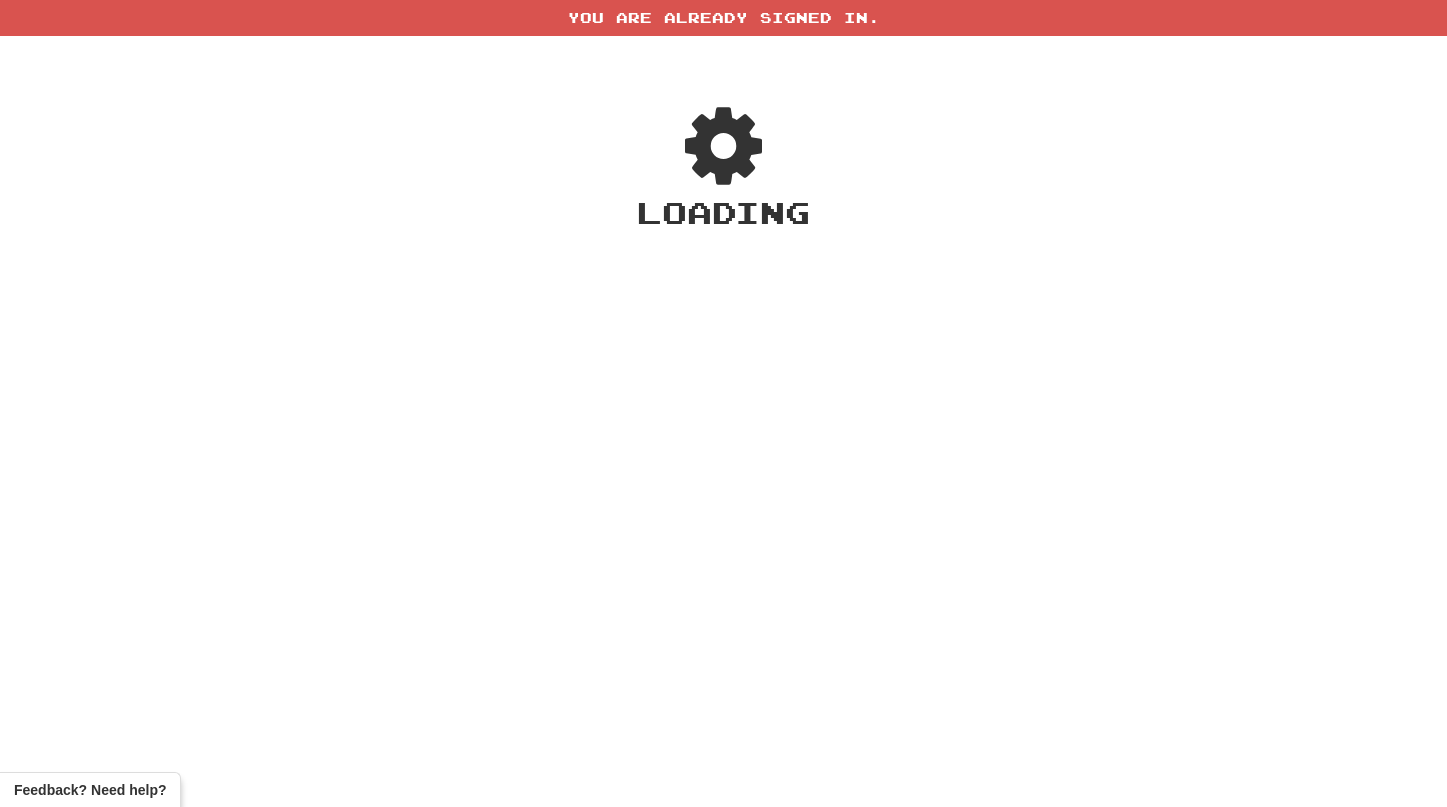 scroll, scrollTop: 0, scrollLeft: 0, axis: both 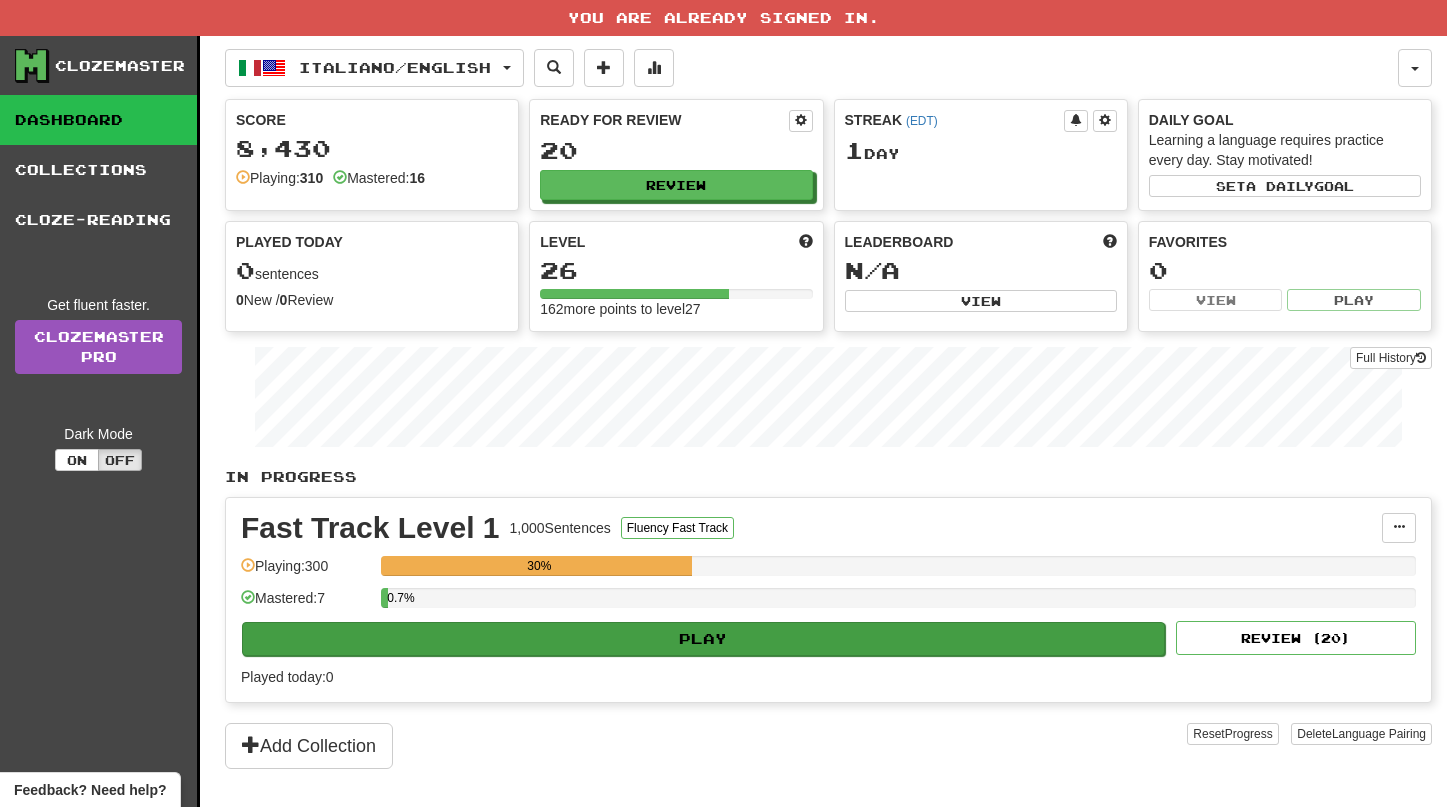 click on "Play" at bounding box center [703, 639] 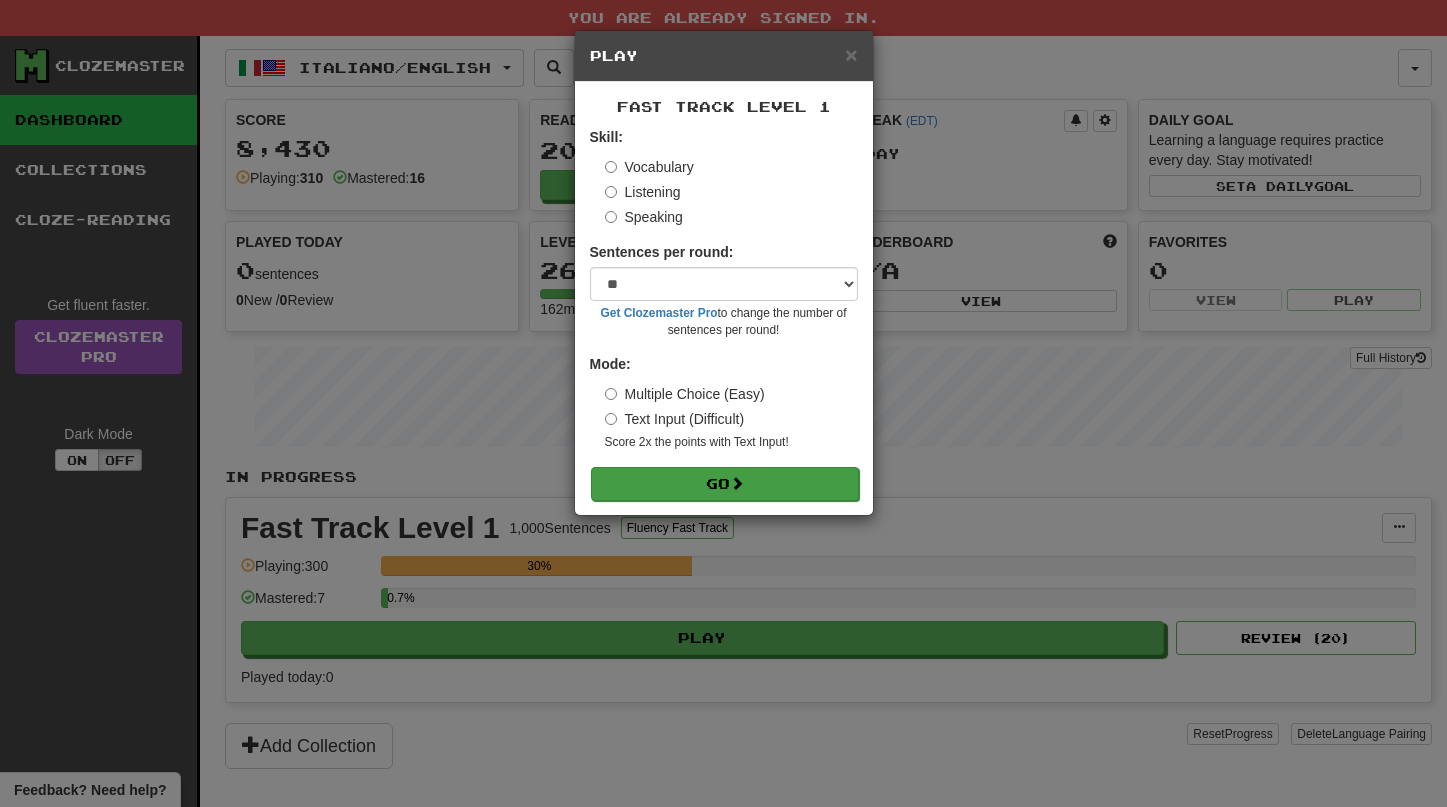 click on "Go" at bounding box center [725, 484] 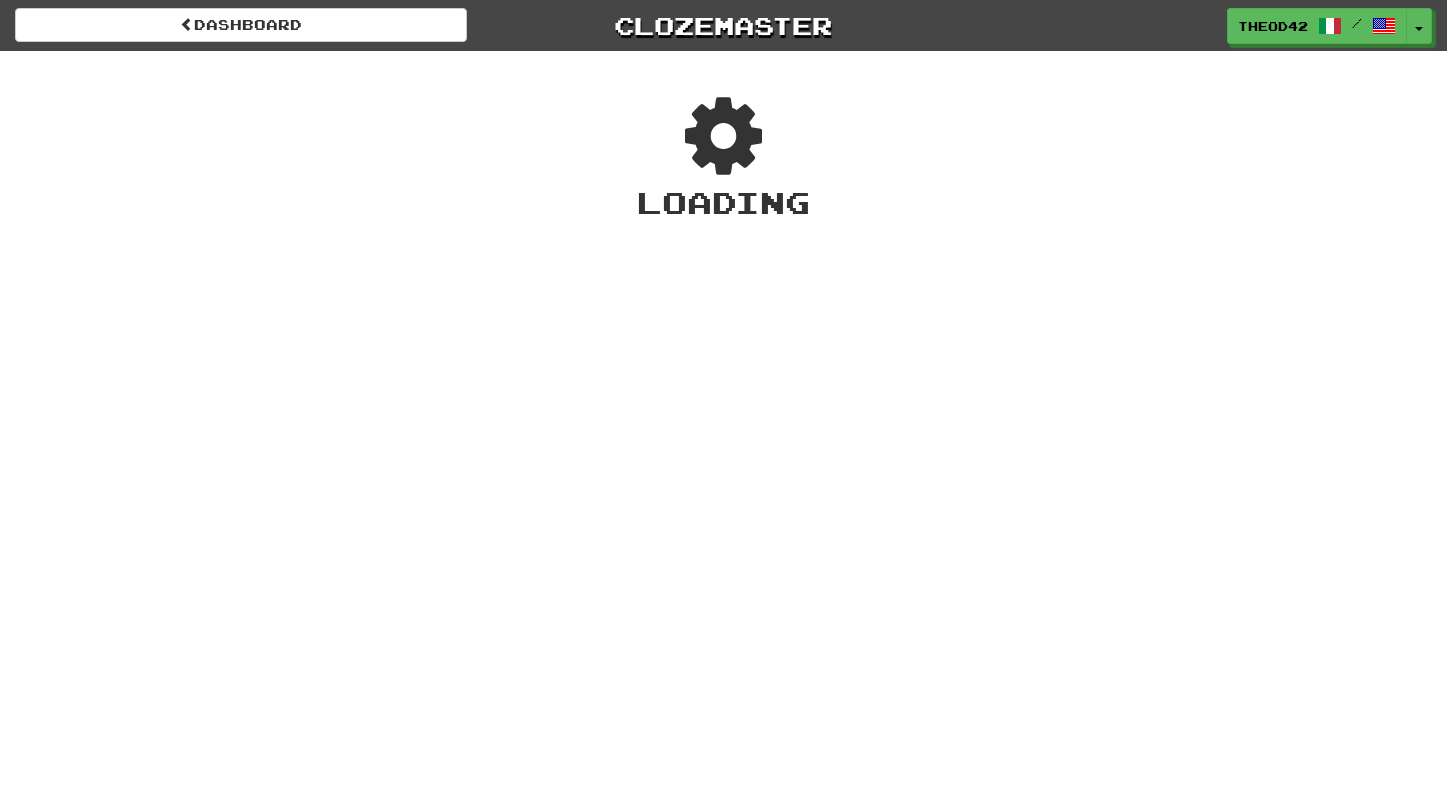 scroll, scrollTop: 0, scrollLeft: 0, axis: both 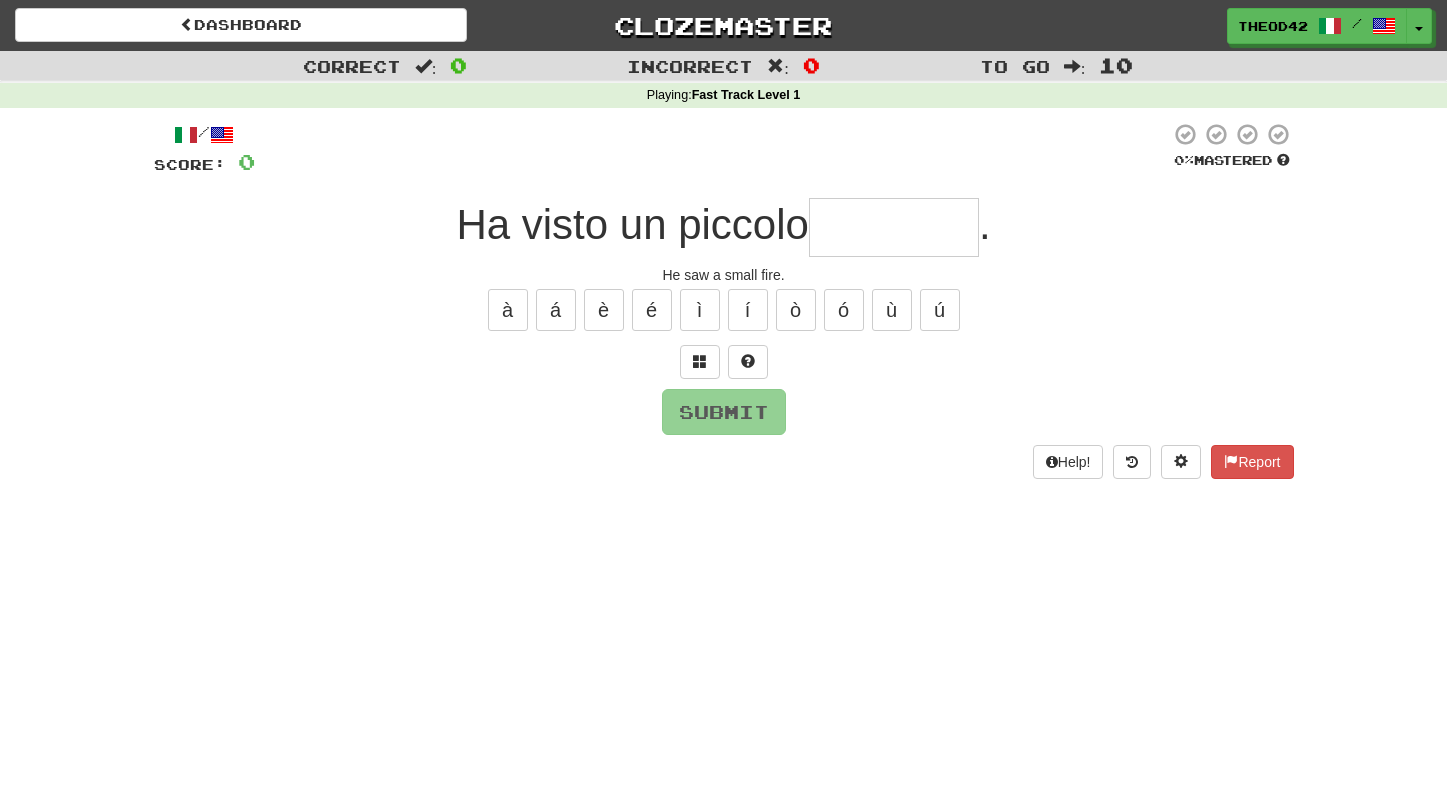 type on "*" 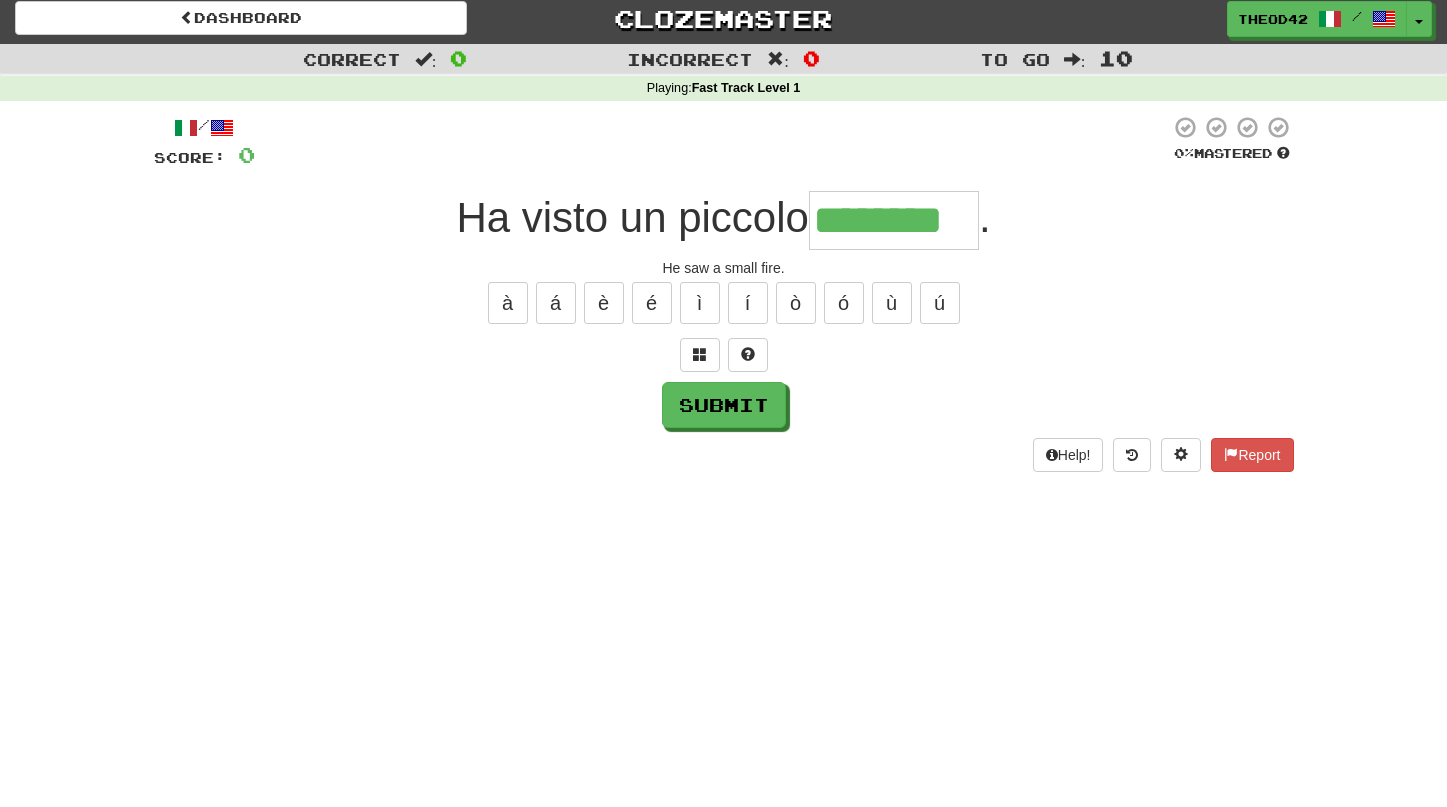 scroll, scrollTop: 2, scrollLeft: 1, axis: both 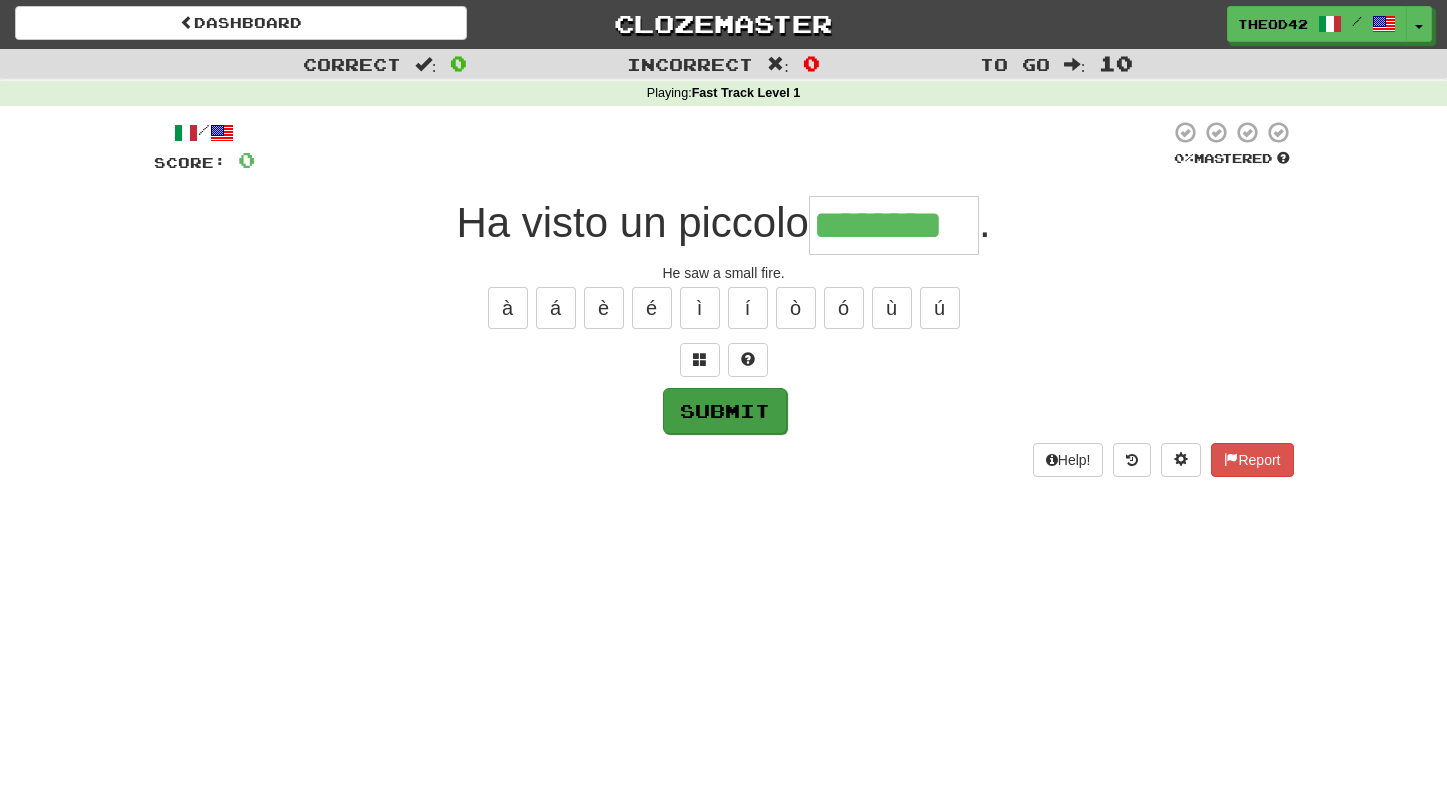 type on "********" 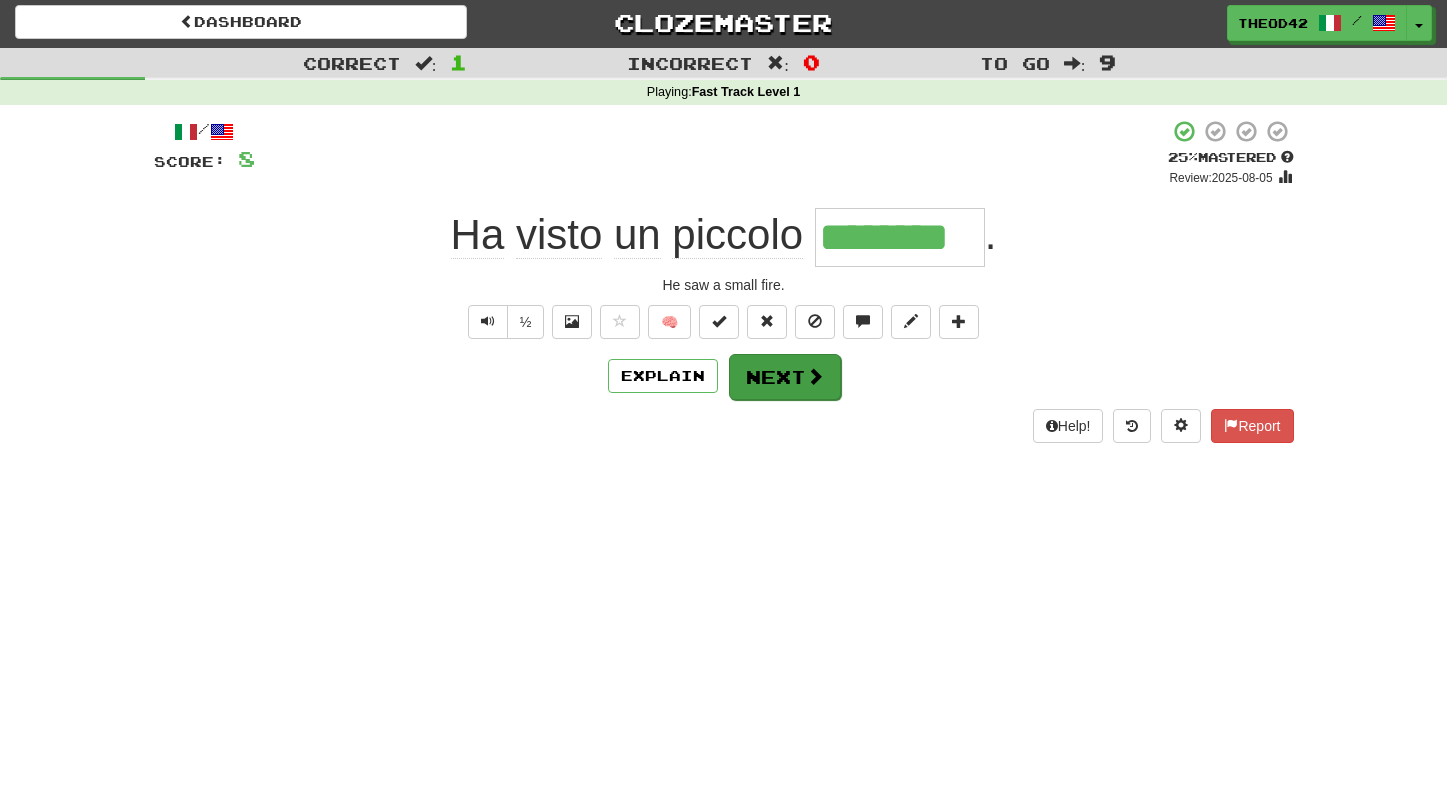 click on "Next" at bounding box center [785, 377] 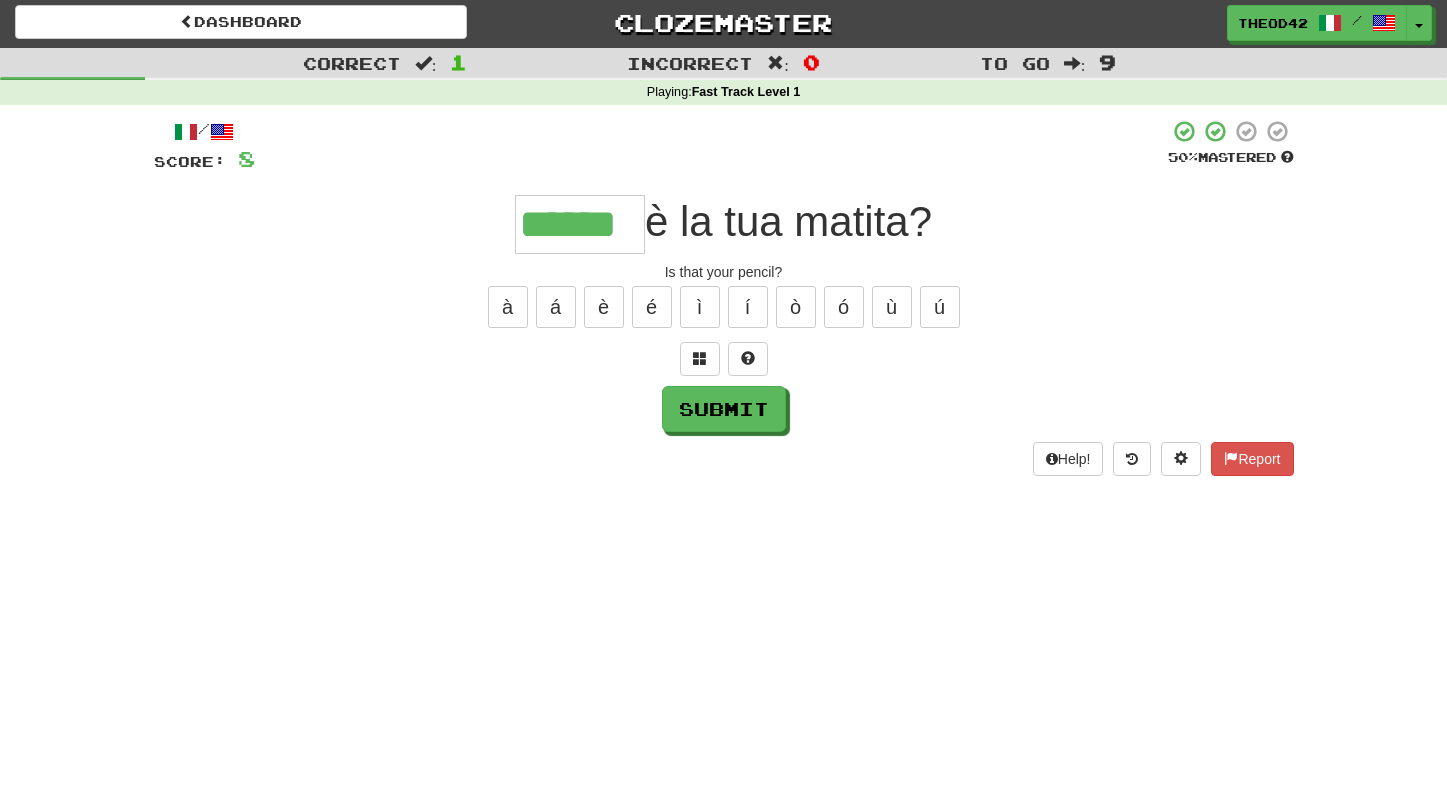 scroll, scrollTop: 4, scrollLeft: 0, axis: vertical 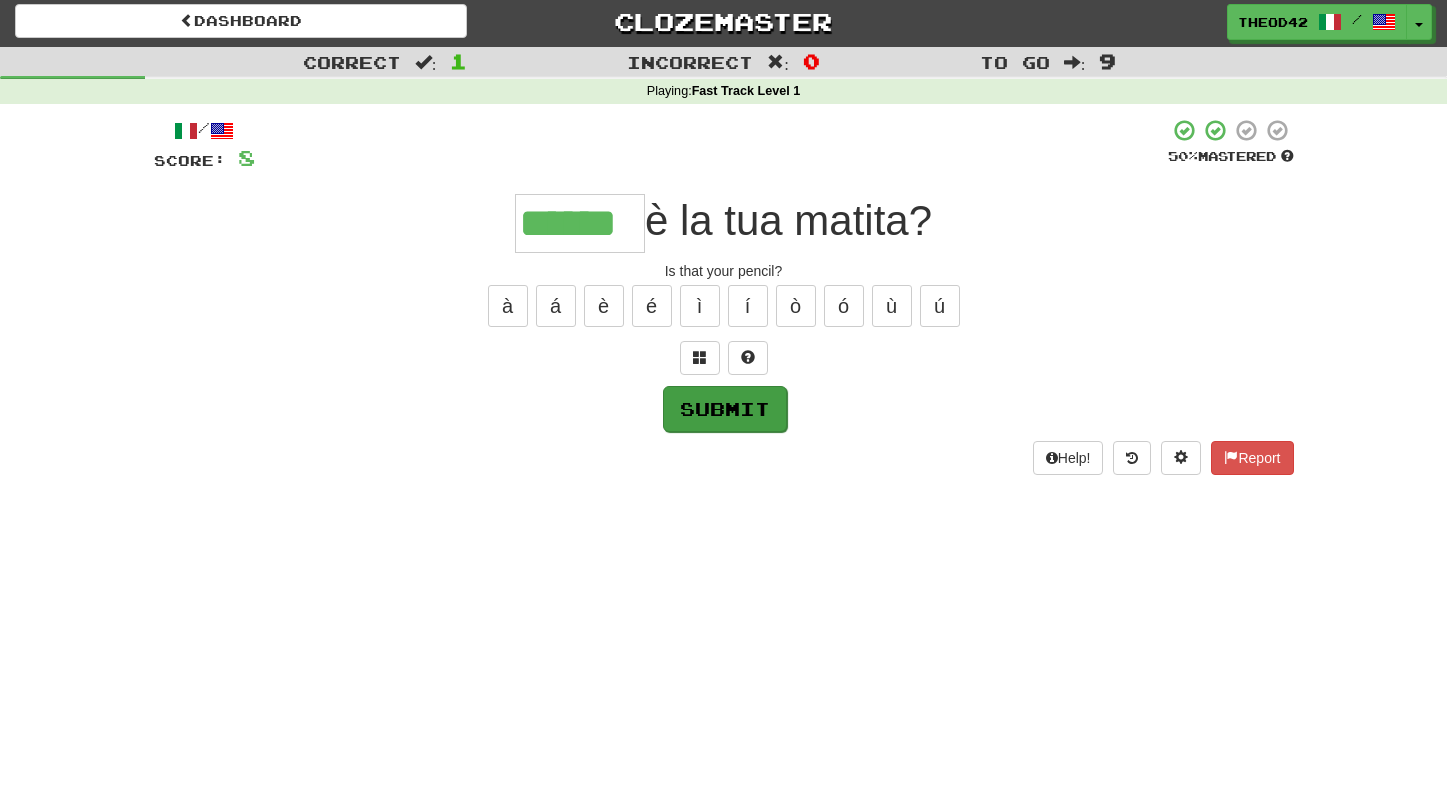 type on "******" 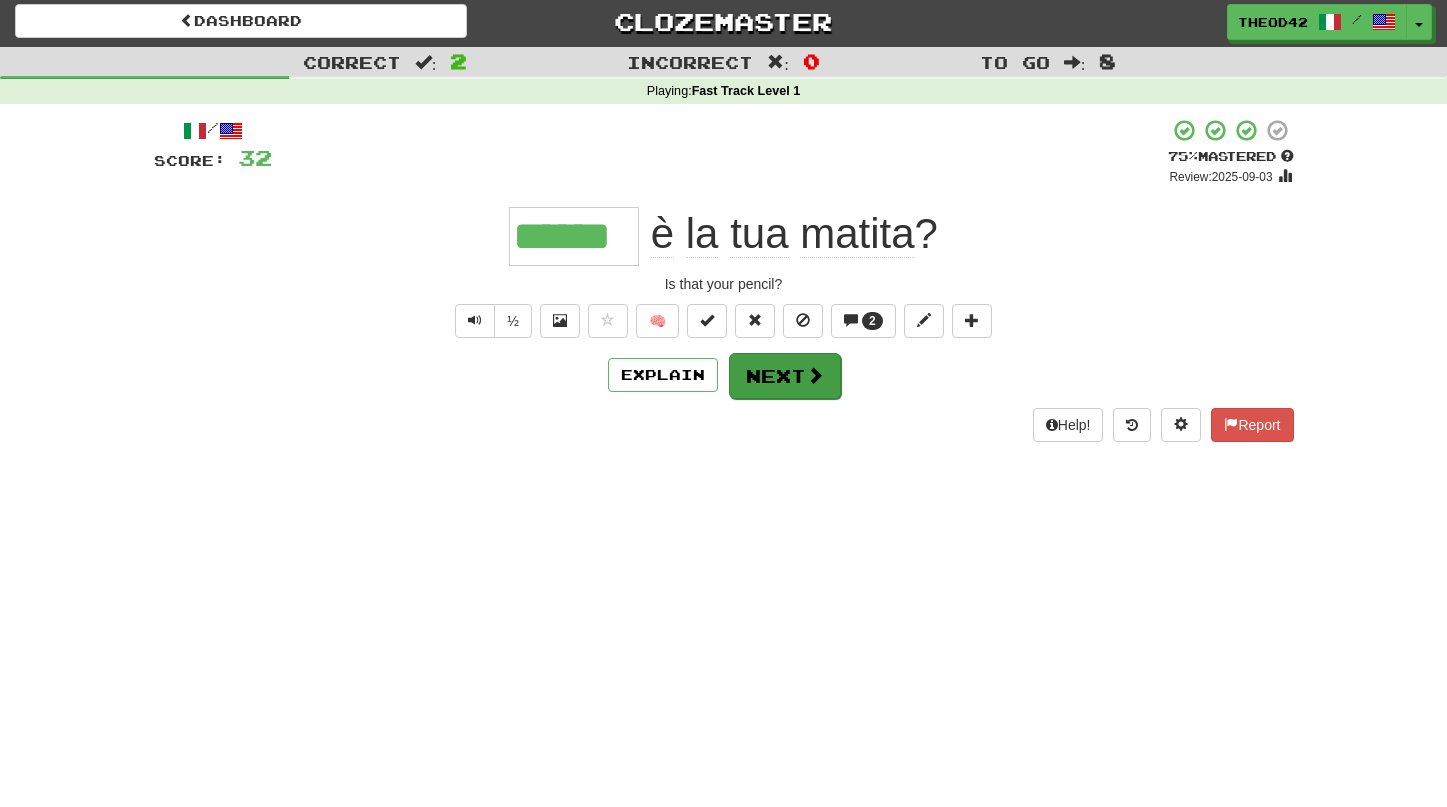 click on "Next" at bounding box center [785, 376] 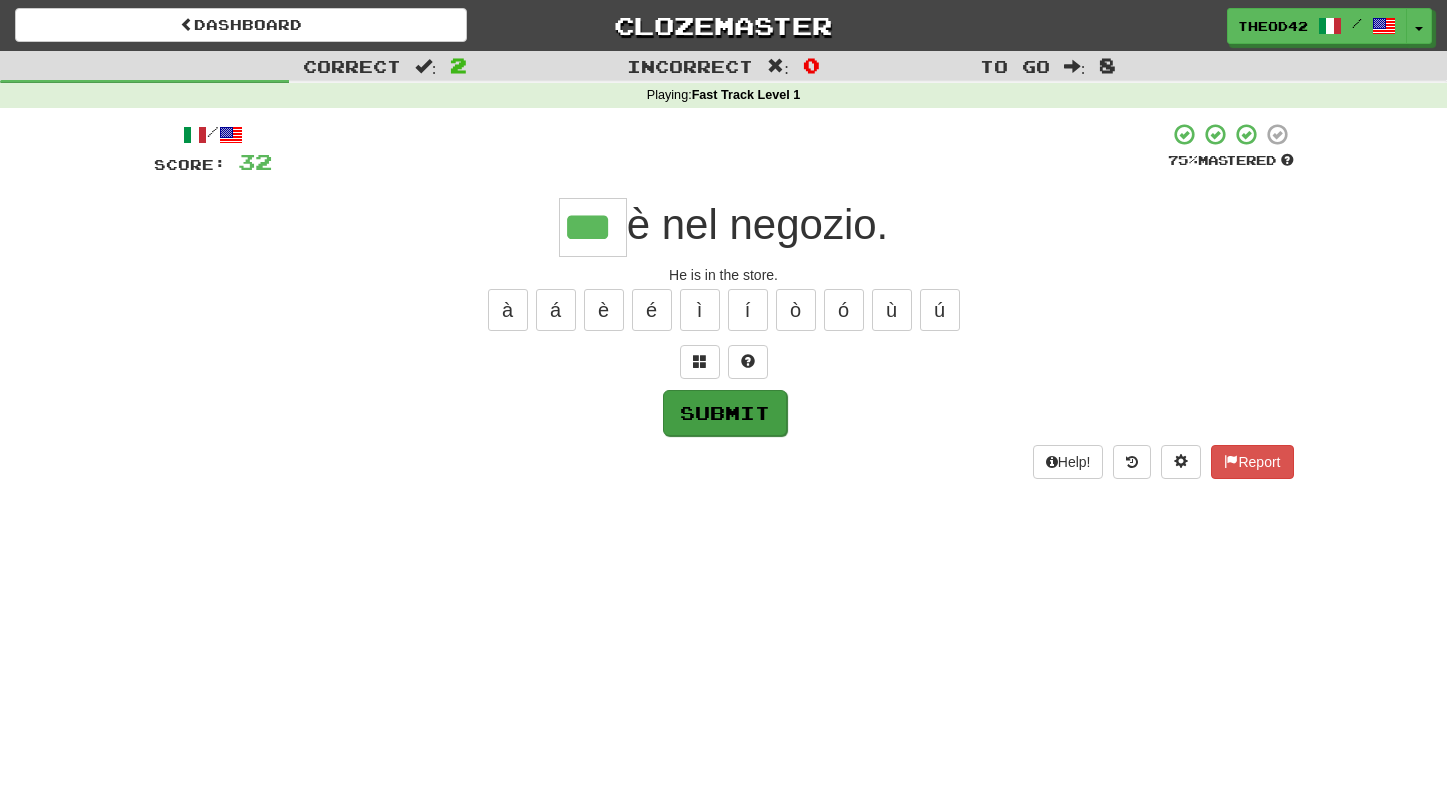 scroll, scrollTop: 0, scrollLeft: 0, axis: both 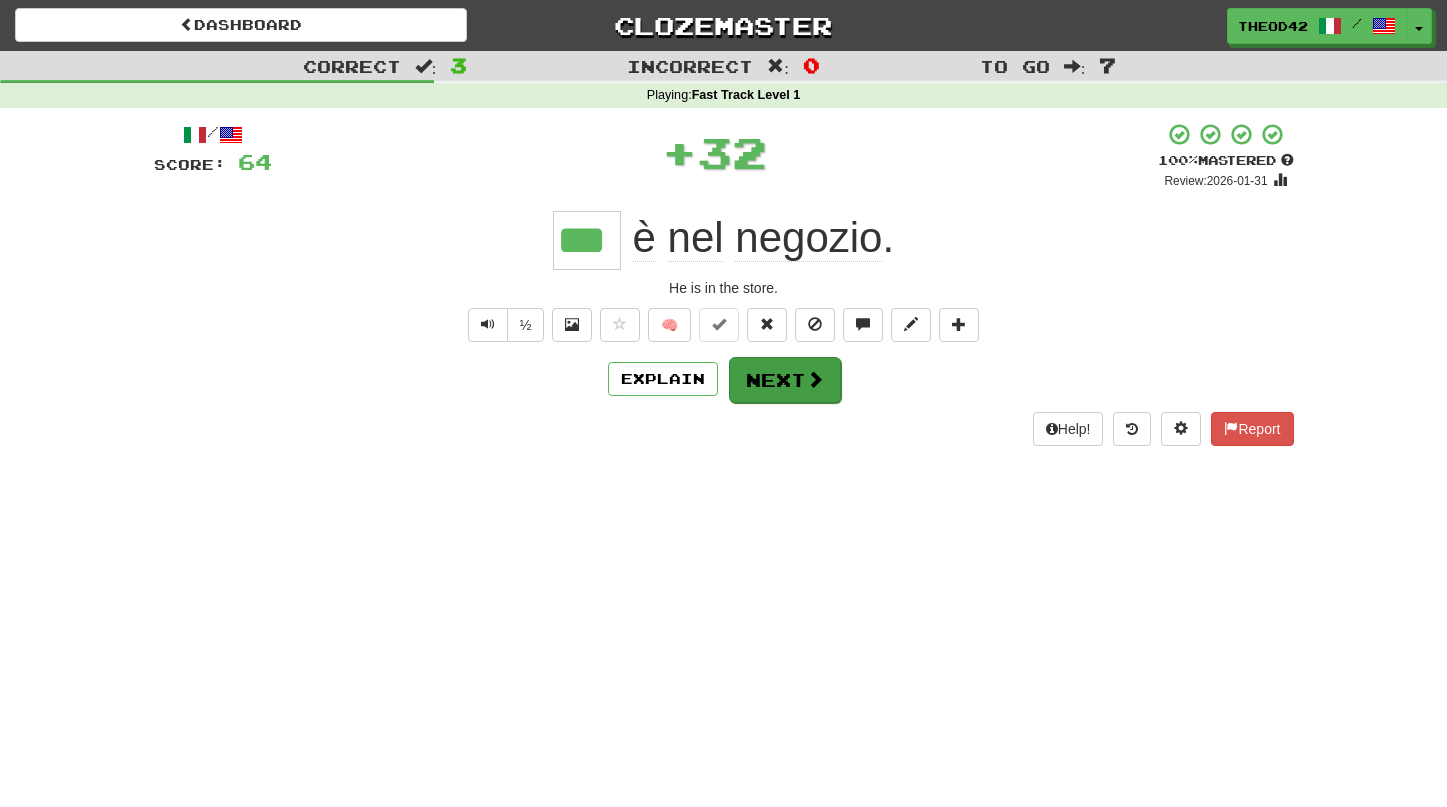 click on "Next" at bounding box center [785, 380] 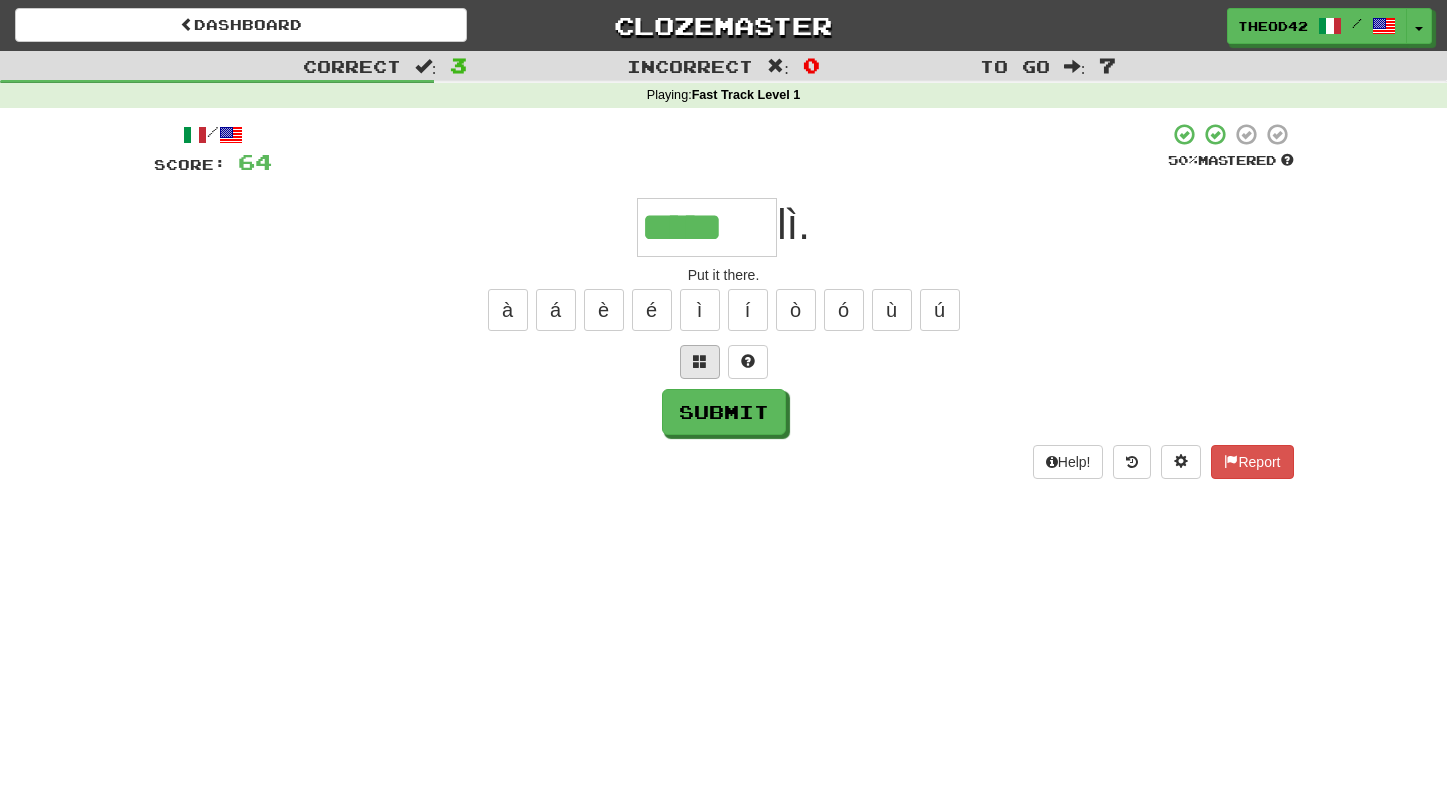click at bounding box center (700, 361) 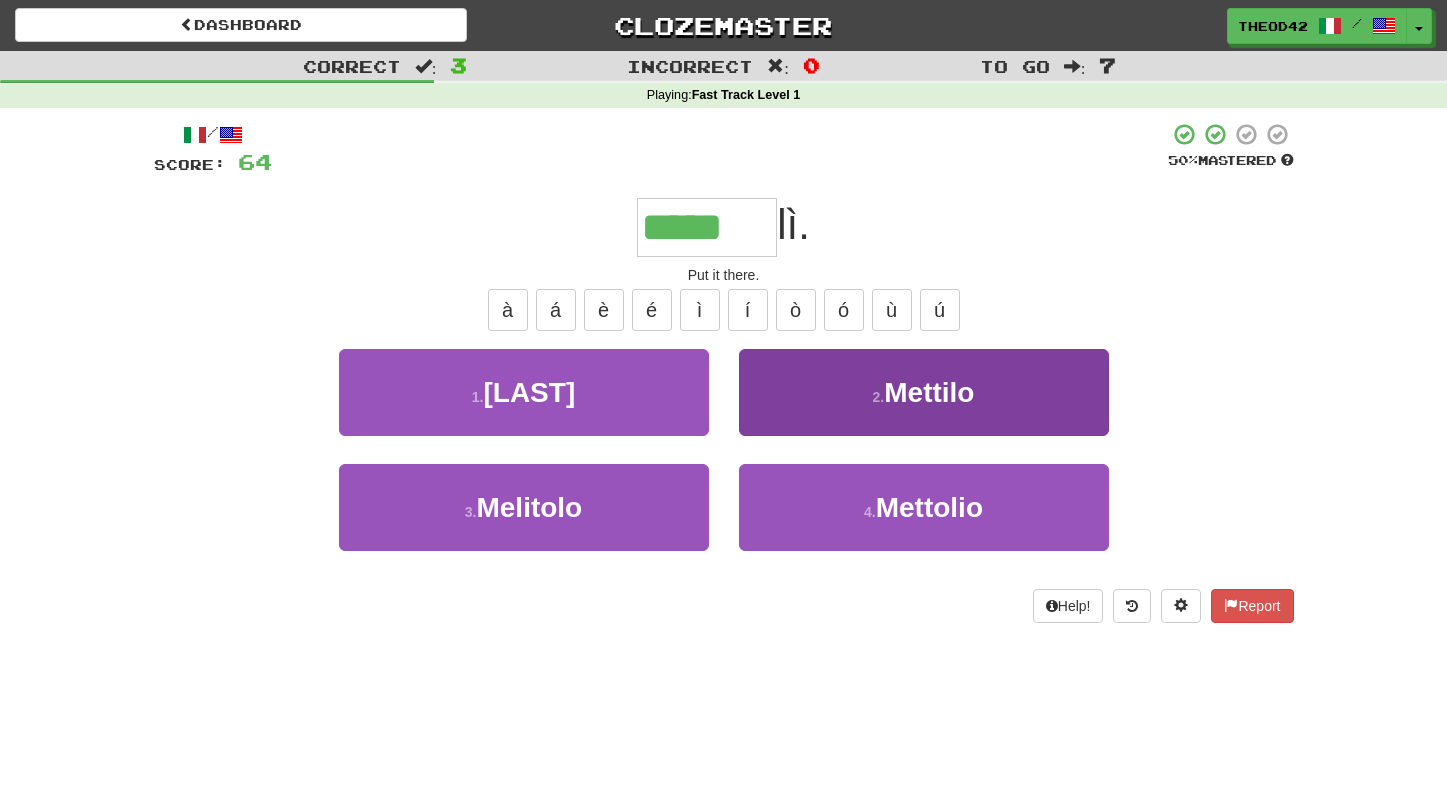 click on "Mettilo" at bounding box center (929, 392) 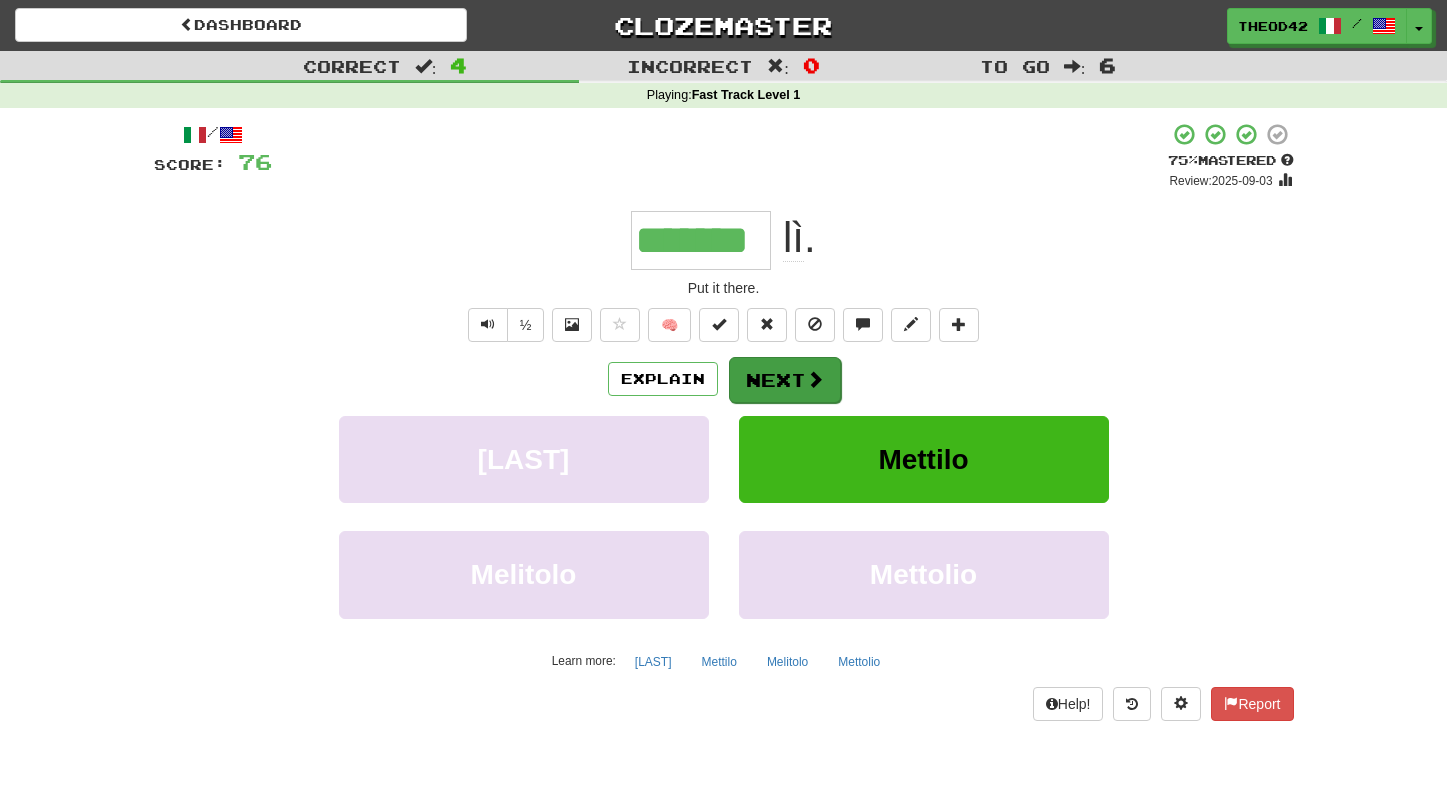 click on "Next" at bounding box center [785, 380] 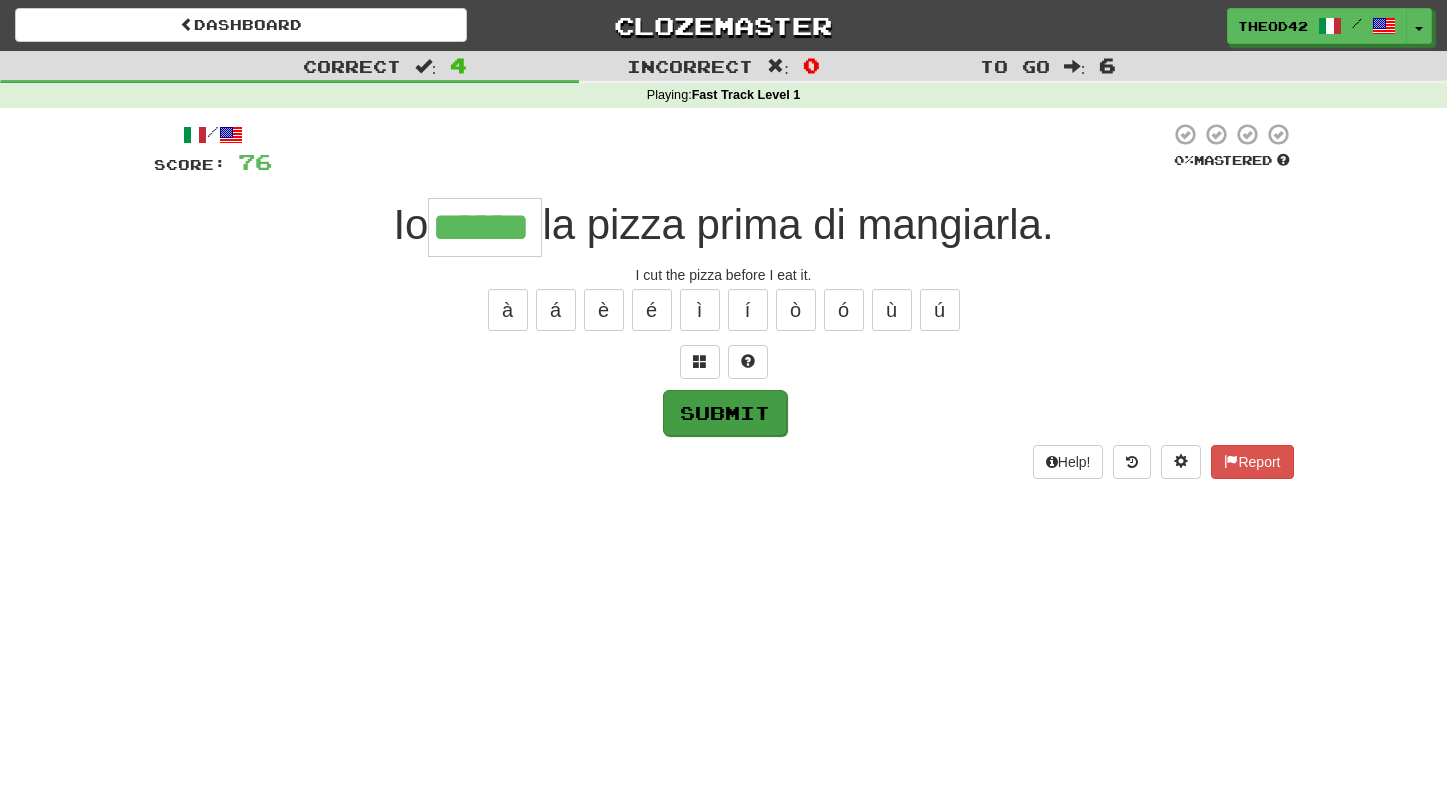 scroll, scrollTop: 0, scrollLeft: 1, axis: horizontal 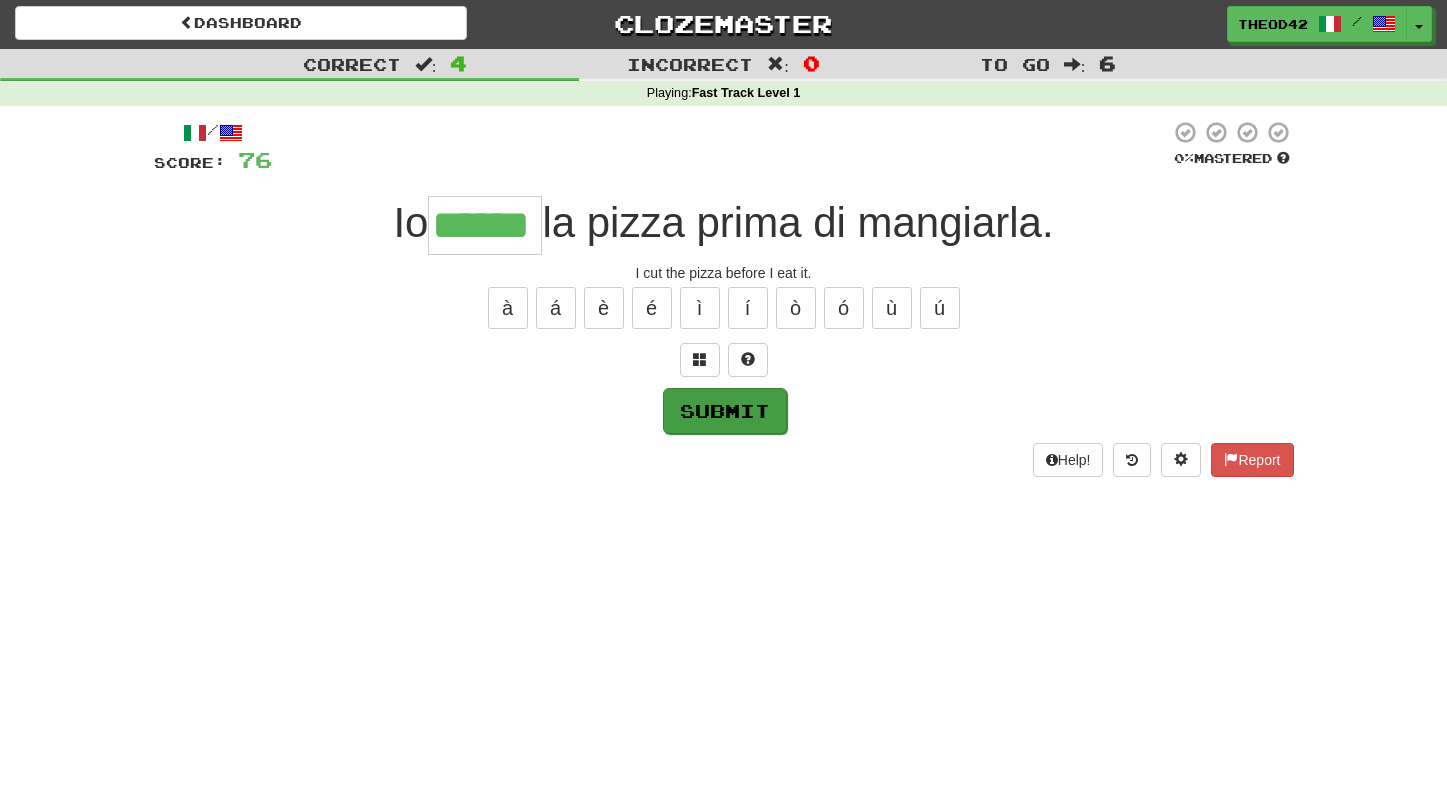 click on "Submit" at bounding box center [725, 411] 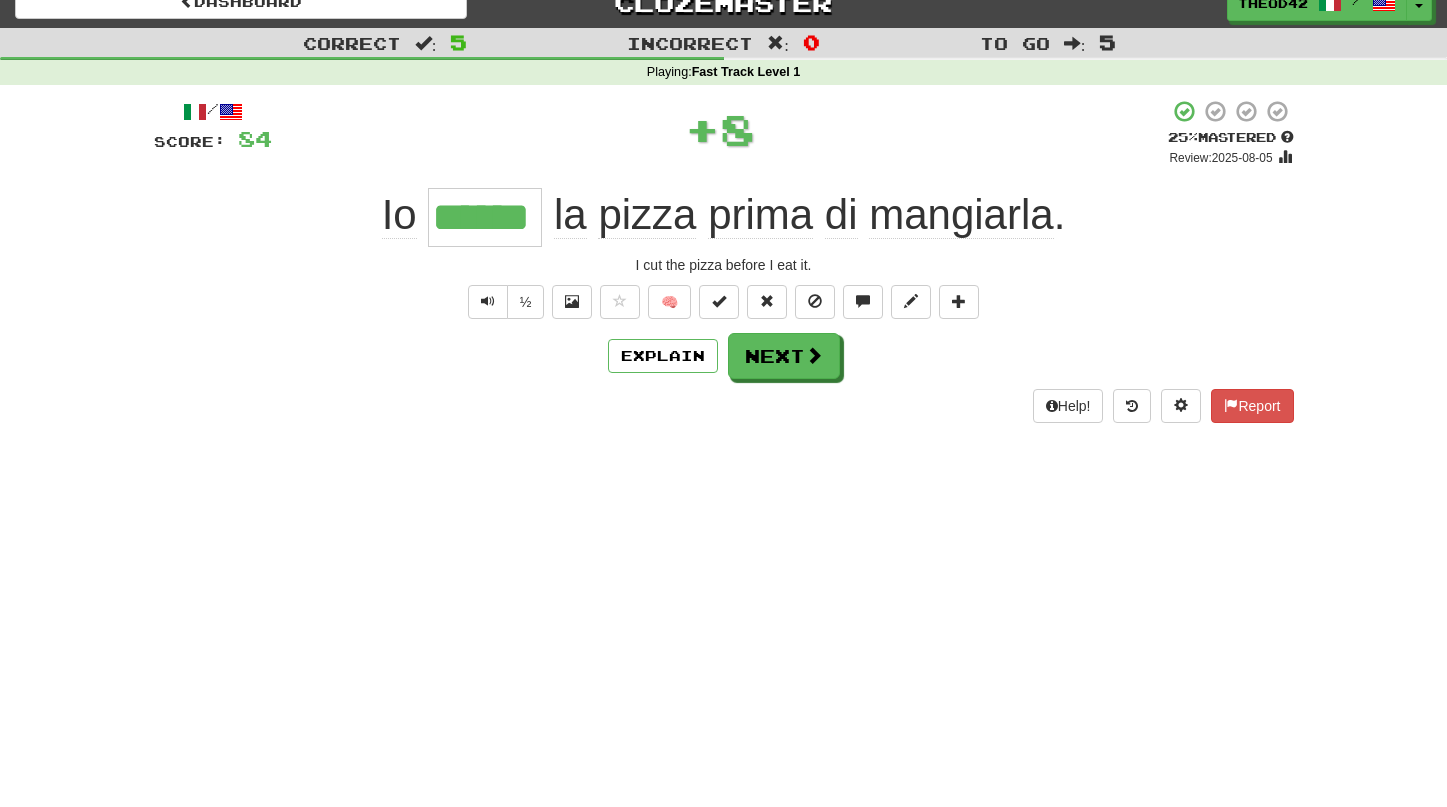 scroll, scrollTop: 23, scrollLeft: 0, axis: vertical 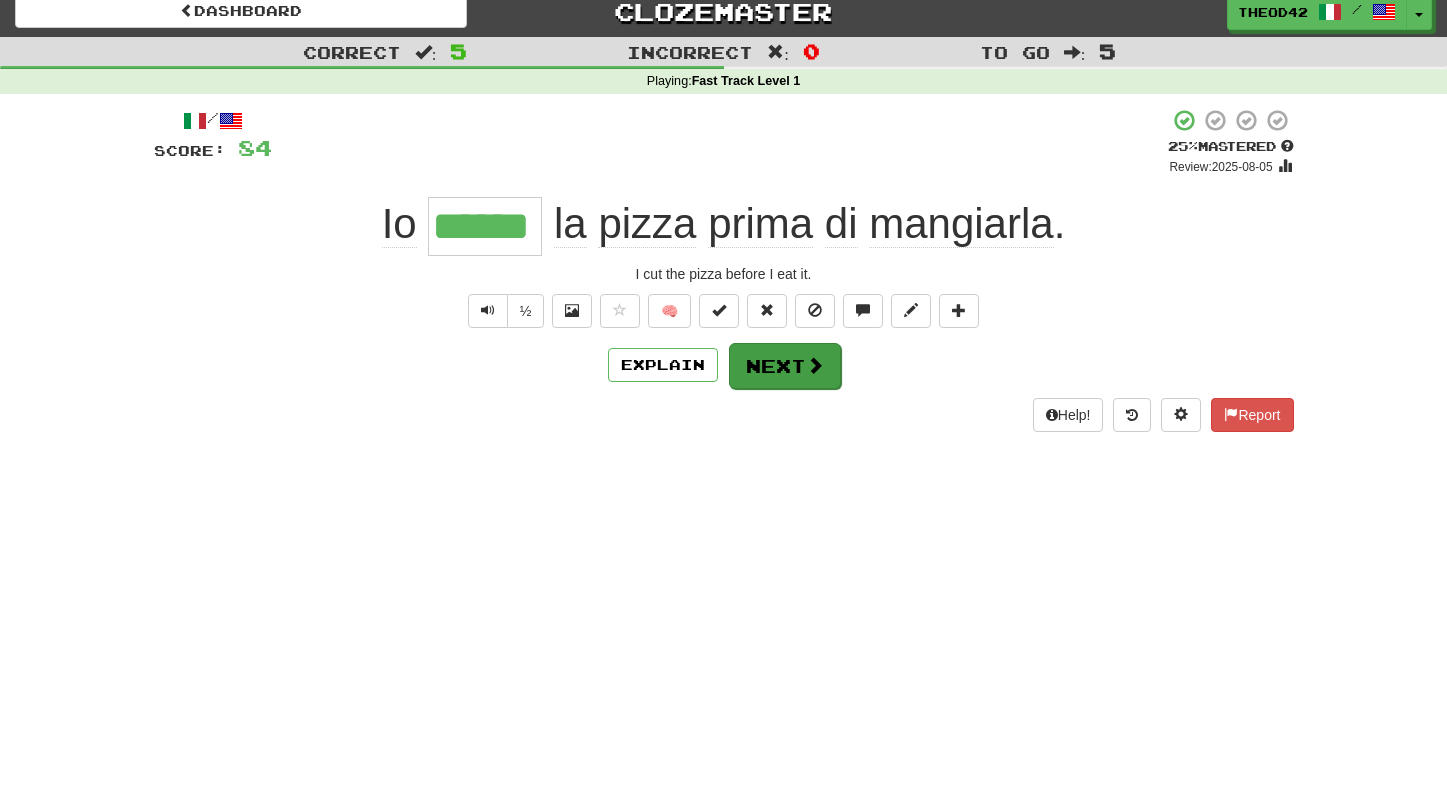 click on "Next" at bounding box center (785, 366) 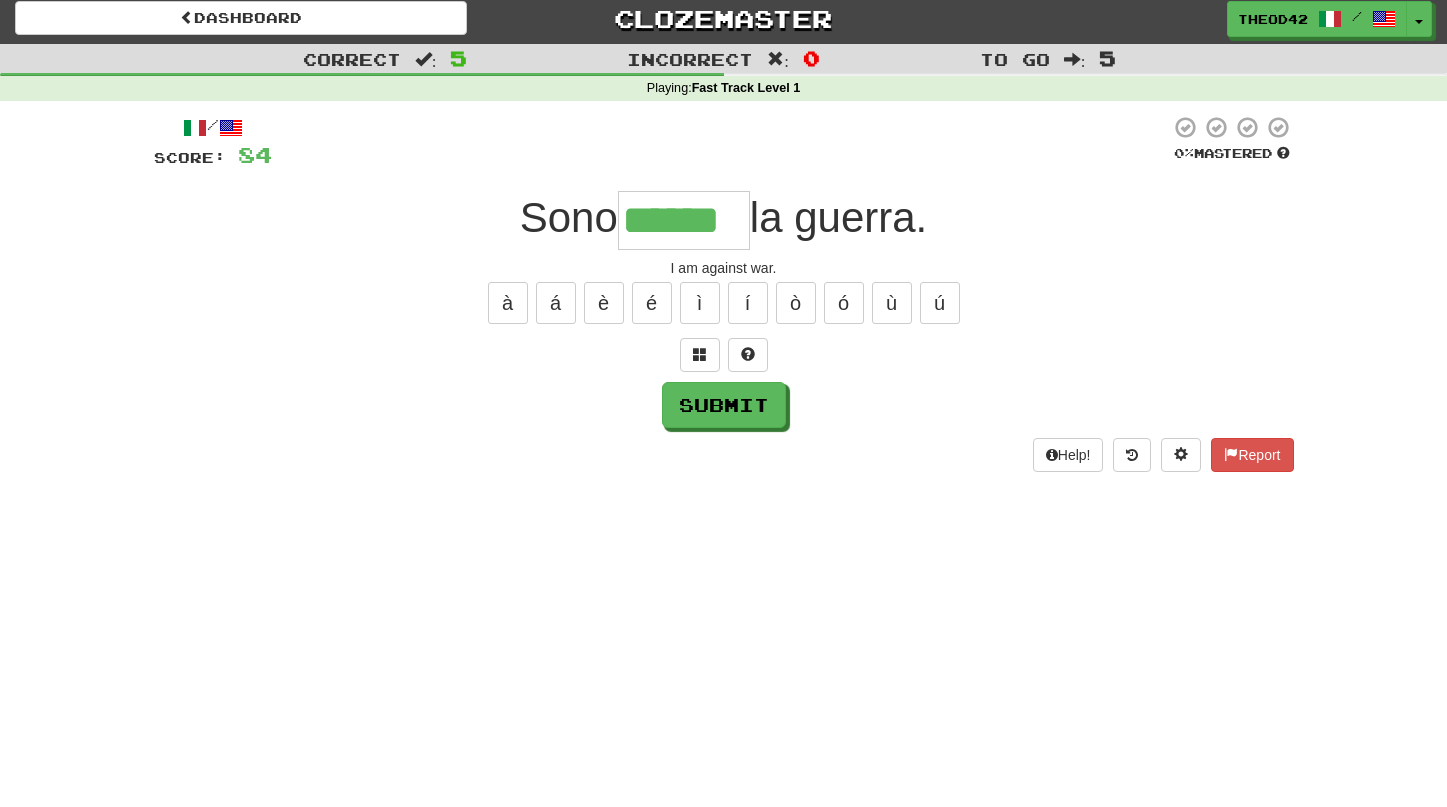 scroll, scrollTop: 18, scrollLeft: 0, axis: vertical 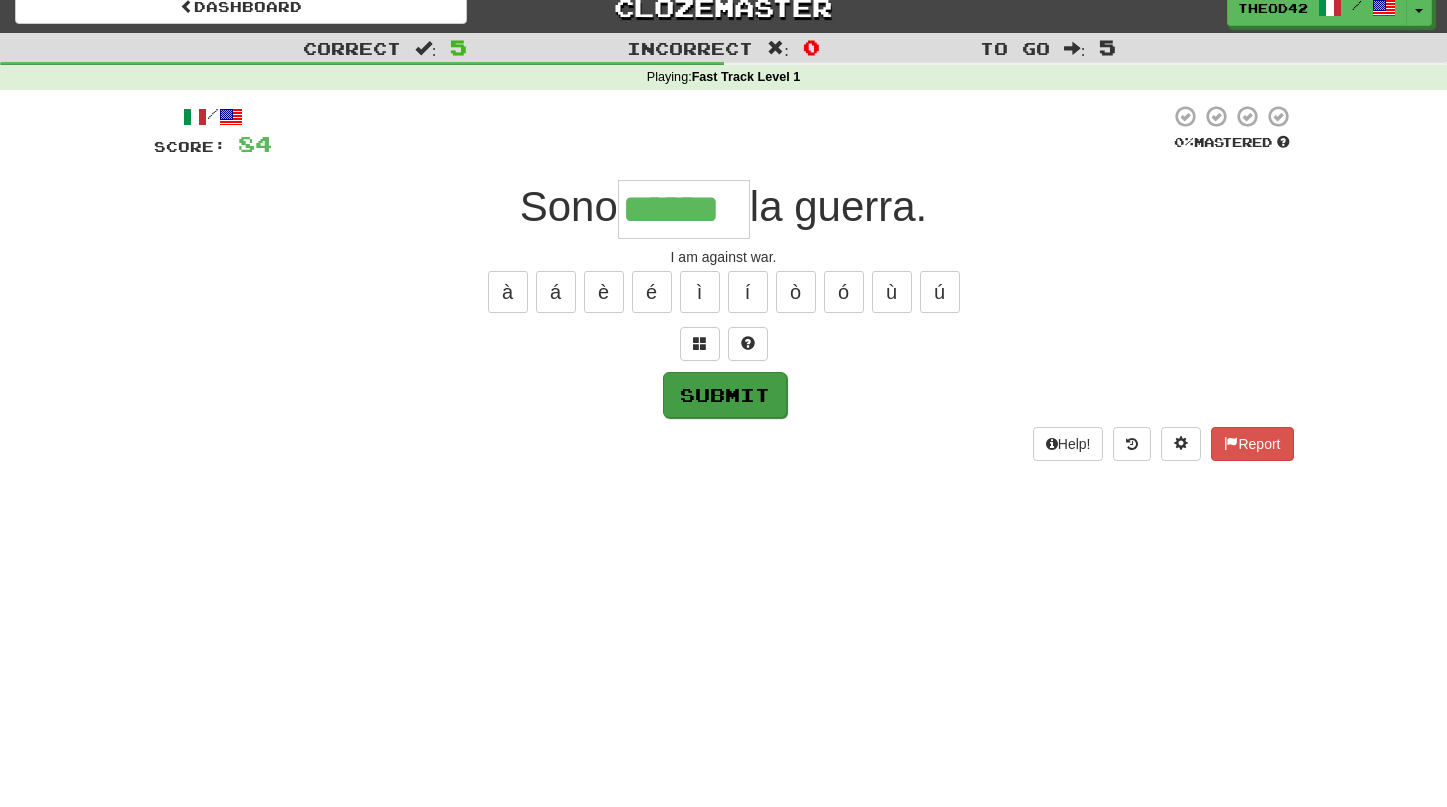 type on "******" 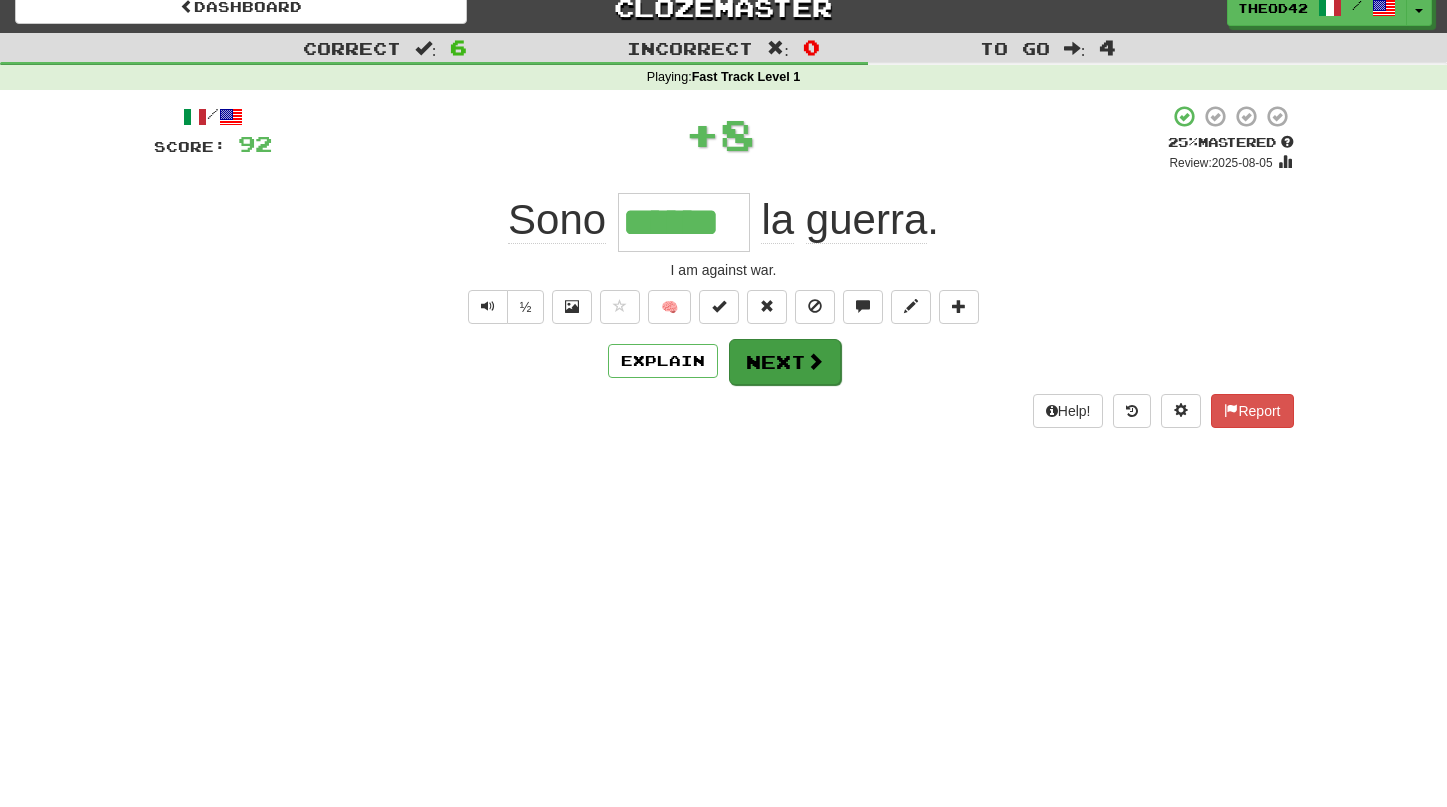 click on "Next" at bounding box center (785, 362) 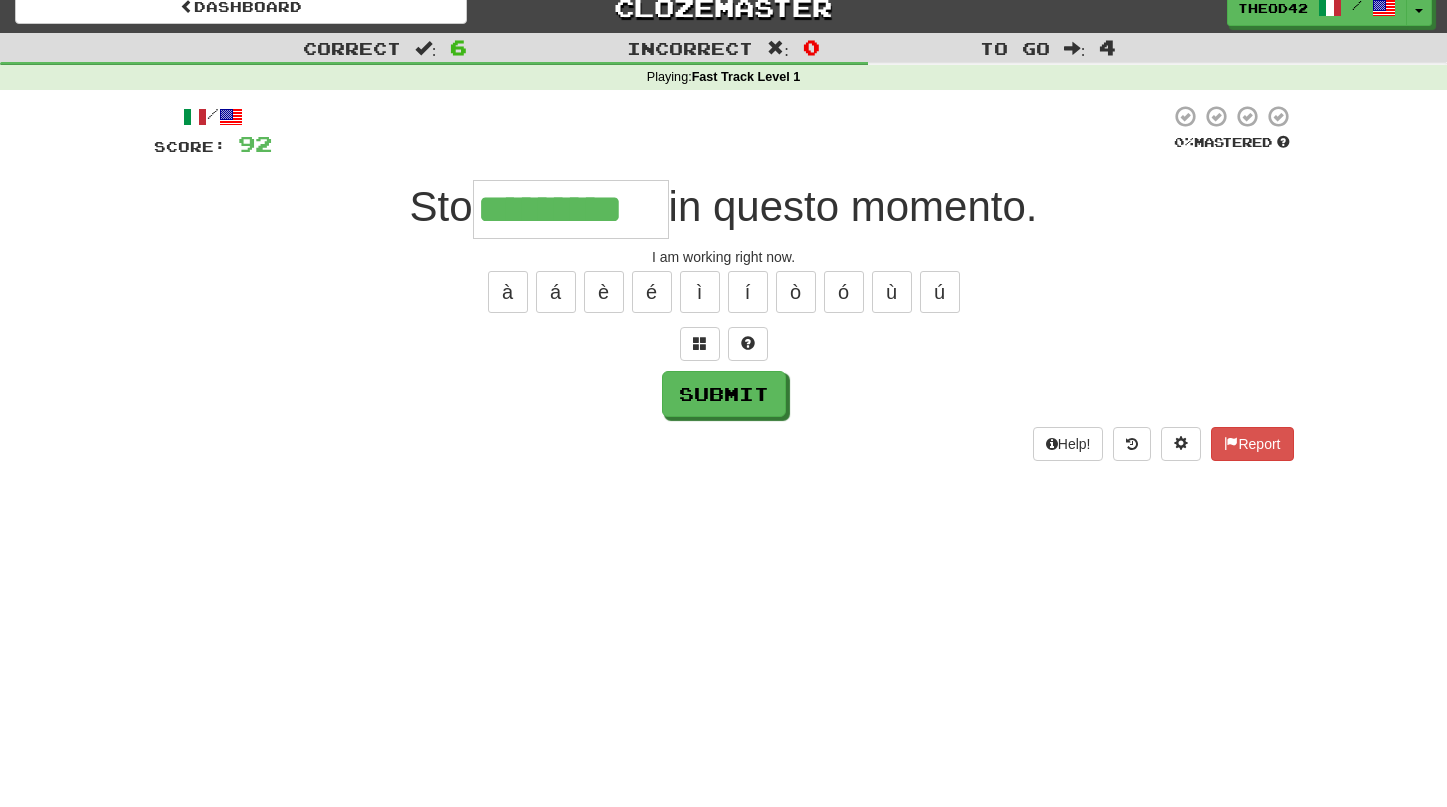 scroll, scrollTop: 18, scrollLeft: 1, axis: both 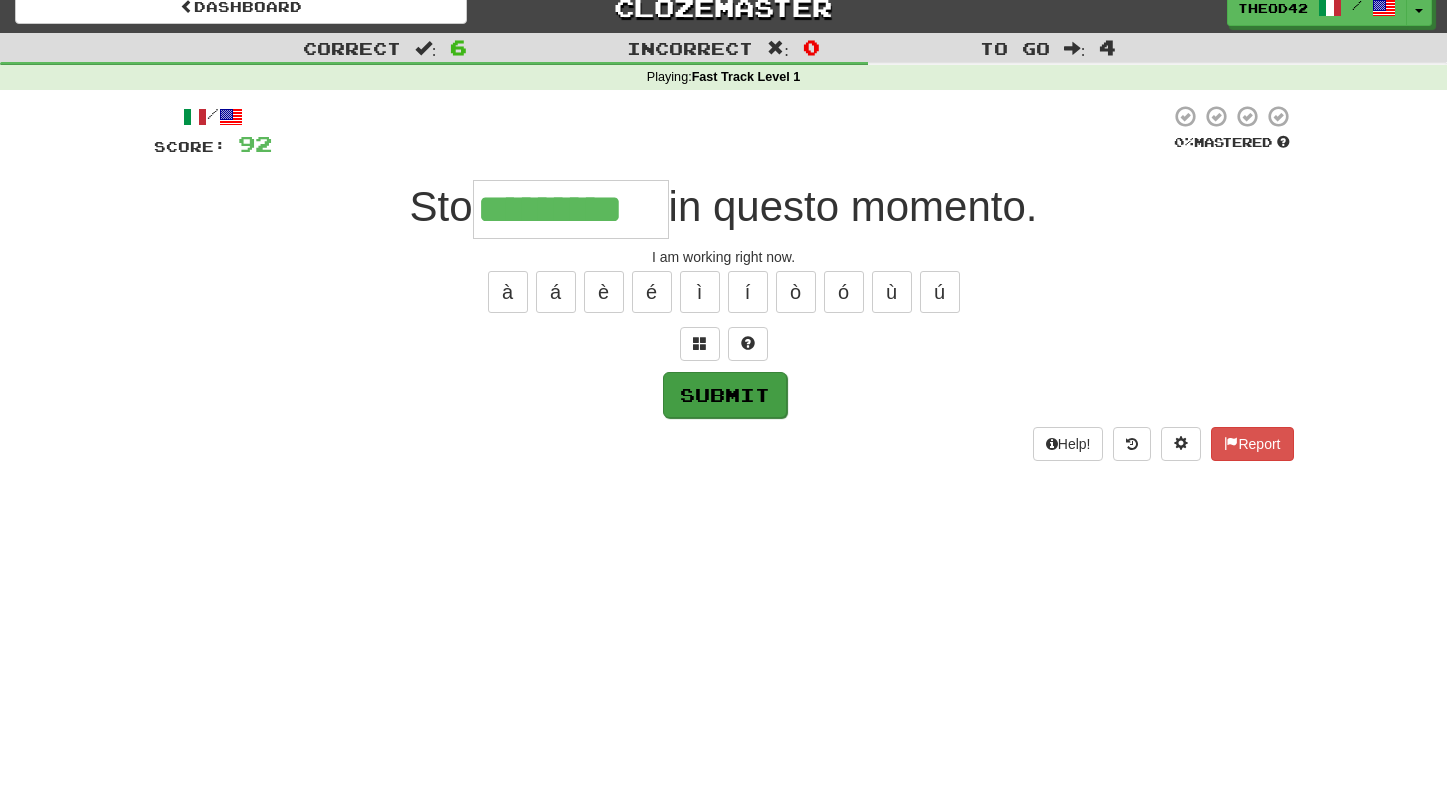 type on "*********" 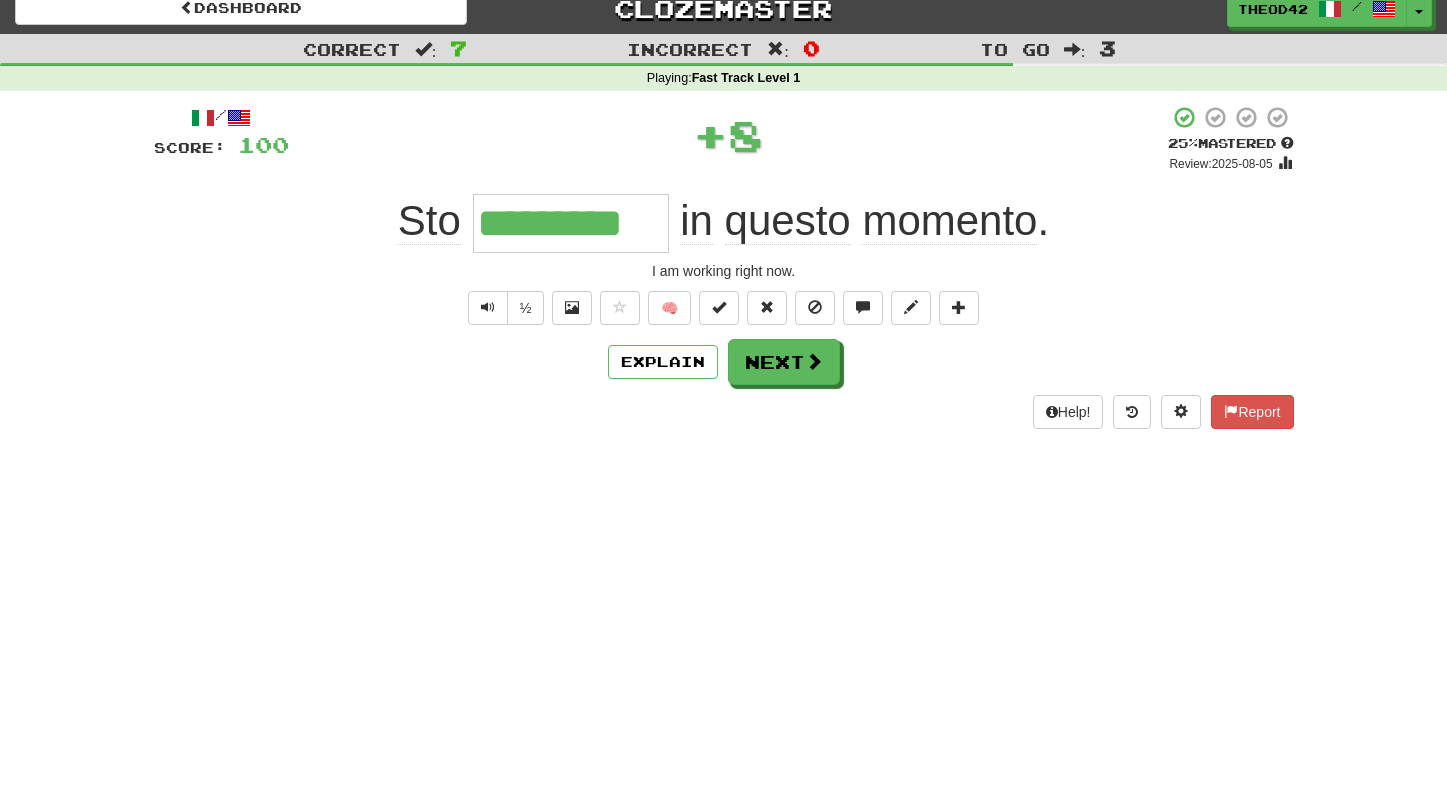 scroll, scrollTop: 22, scrollLeft: 0, axis: vertical 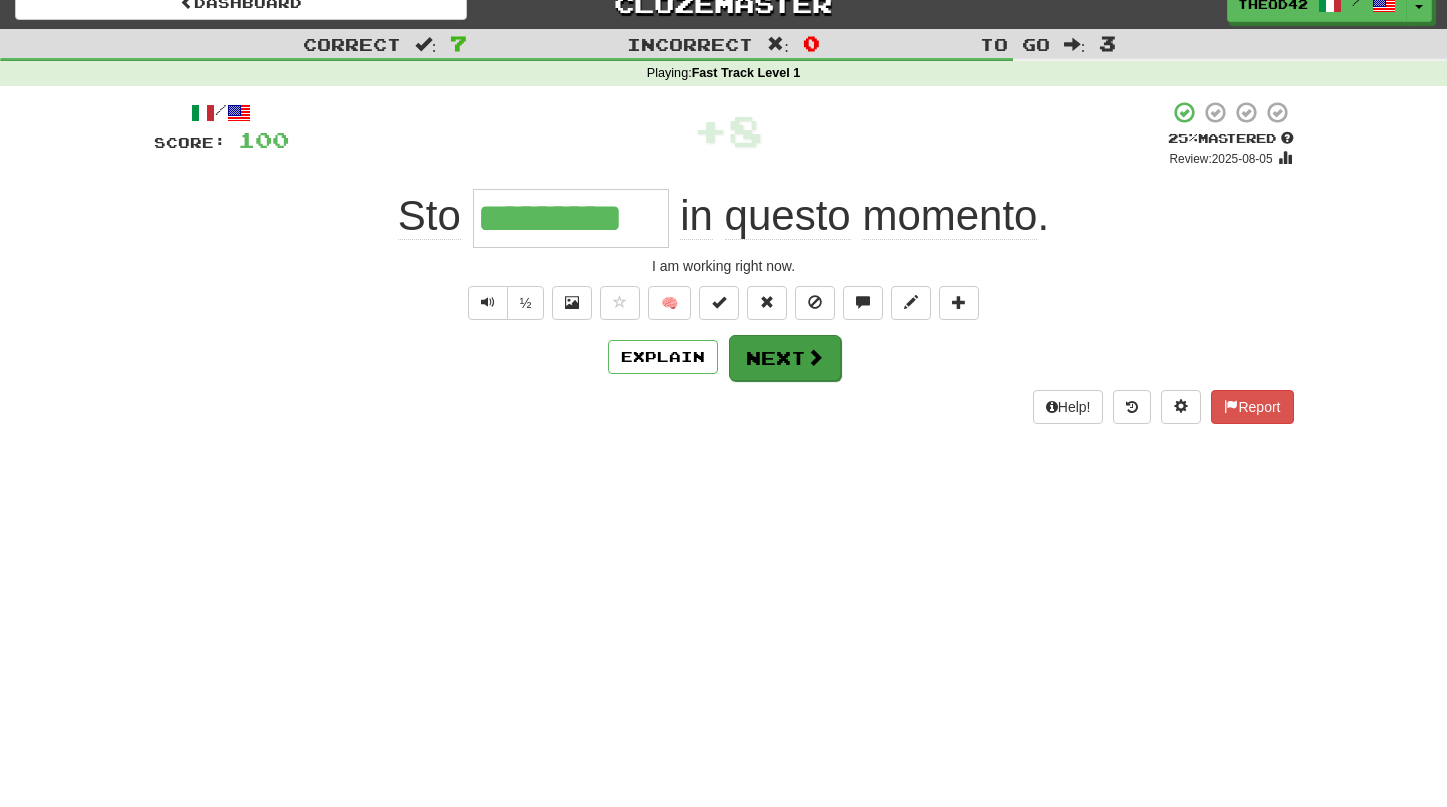 click on "Next" at bounding box center [785, 358] 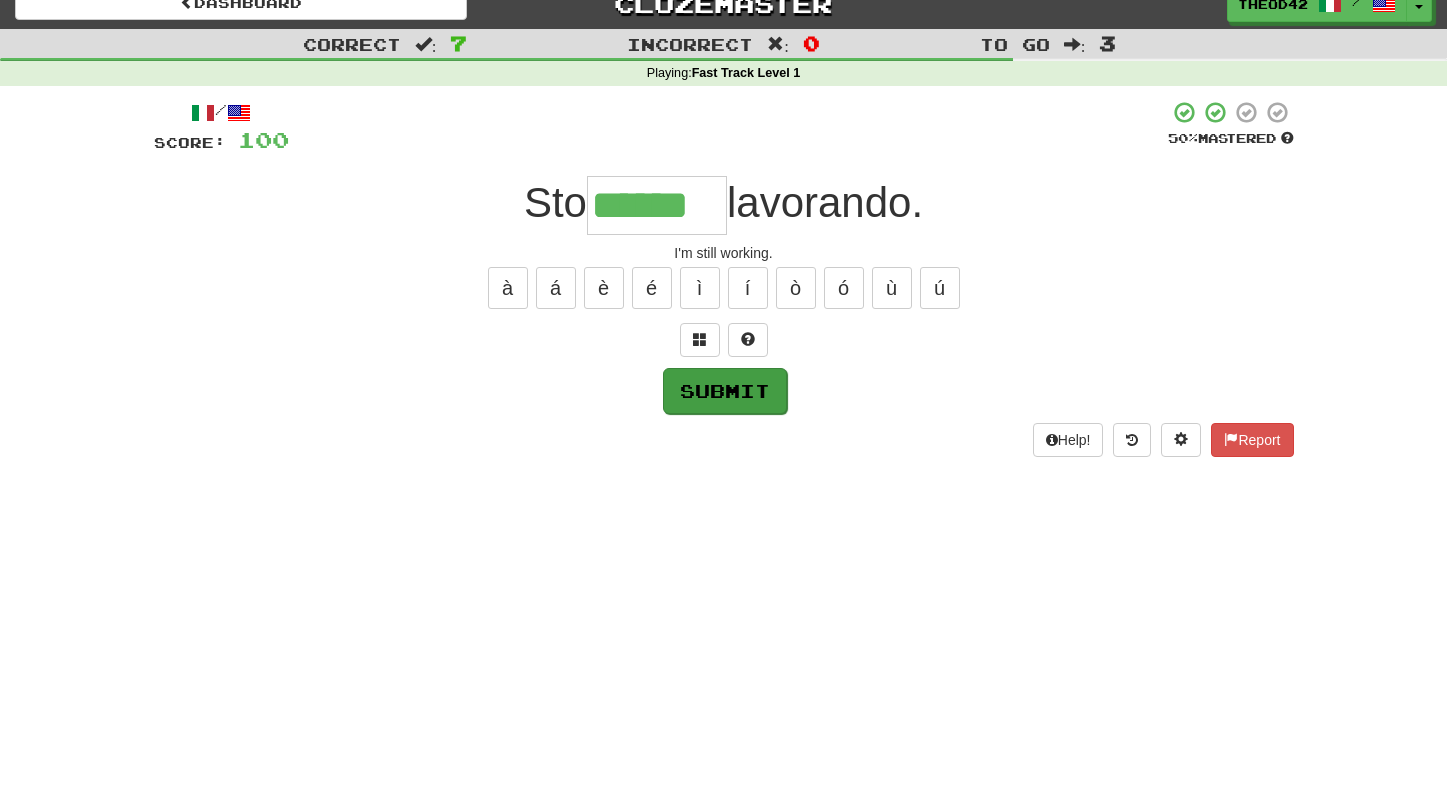 type on "******" 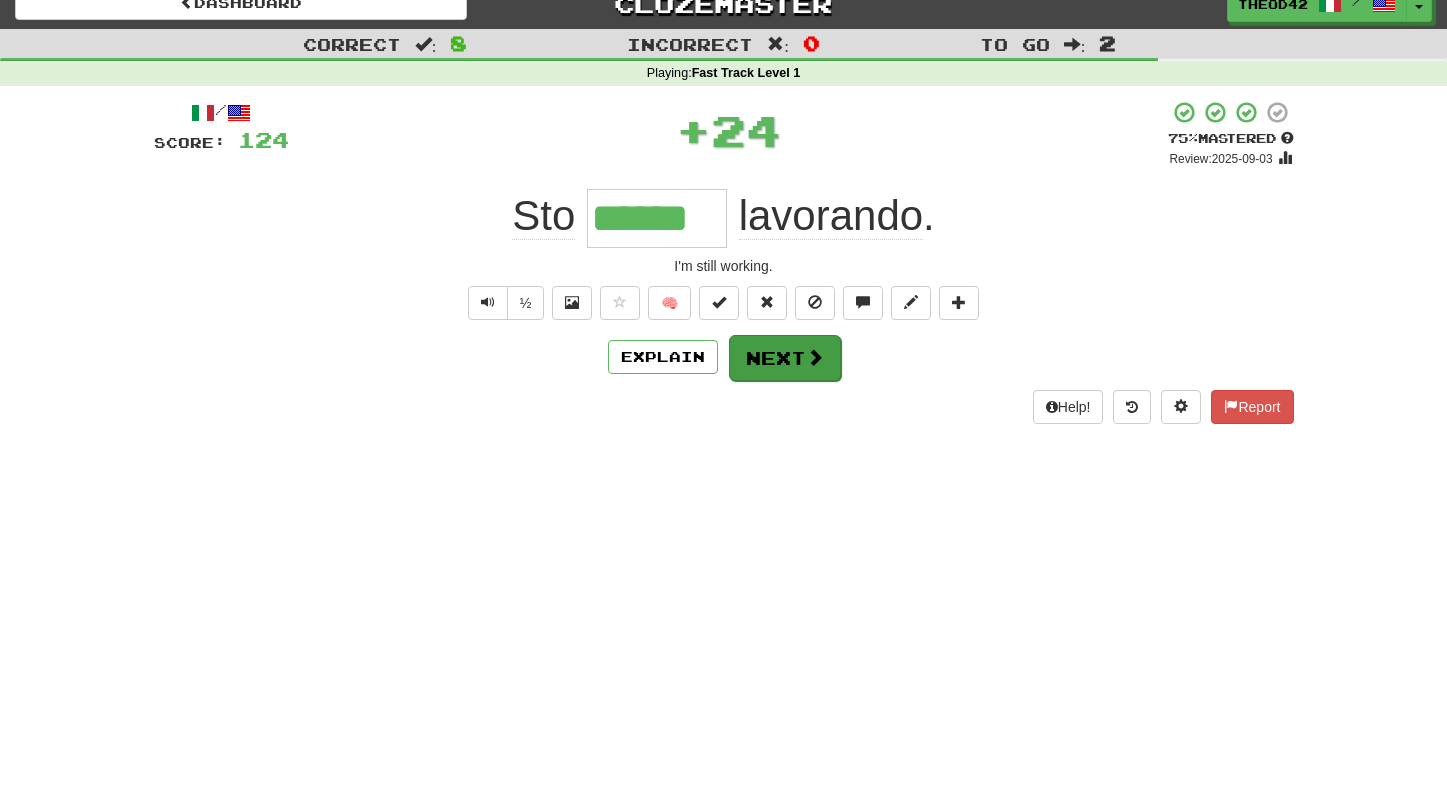 click on "Next" at bounding box center (785, 358) 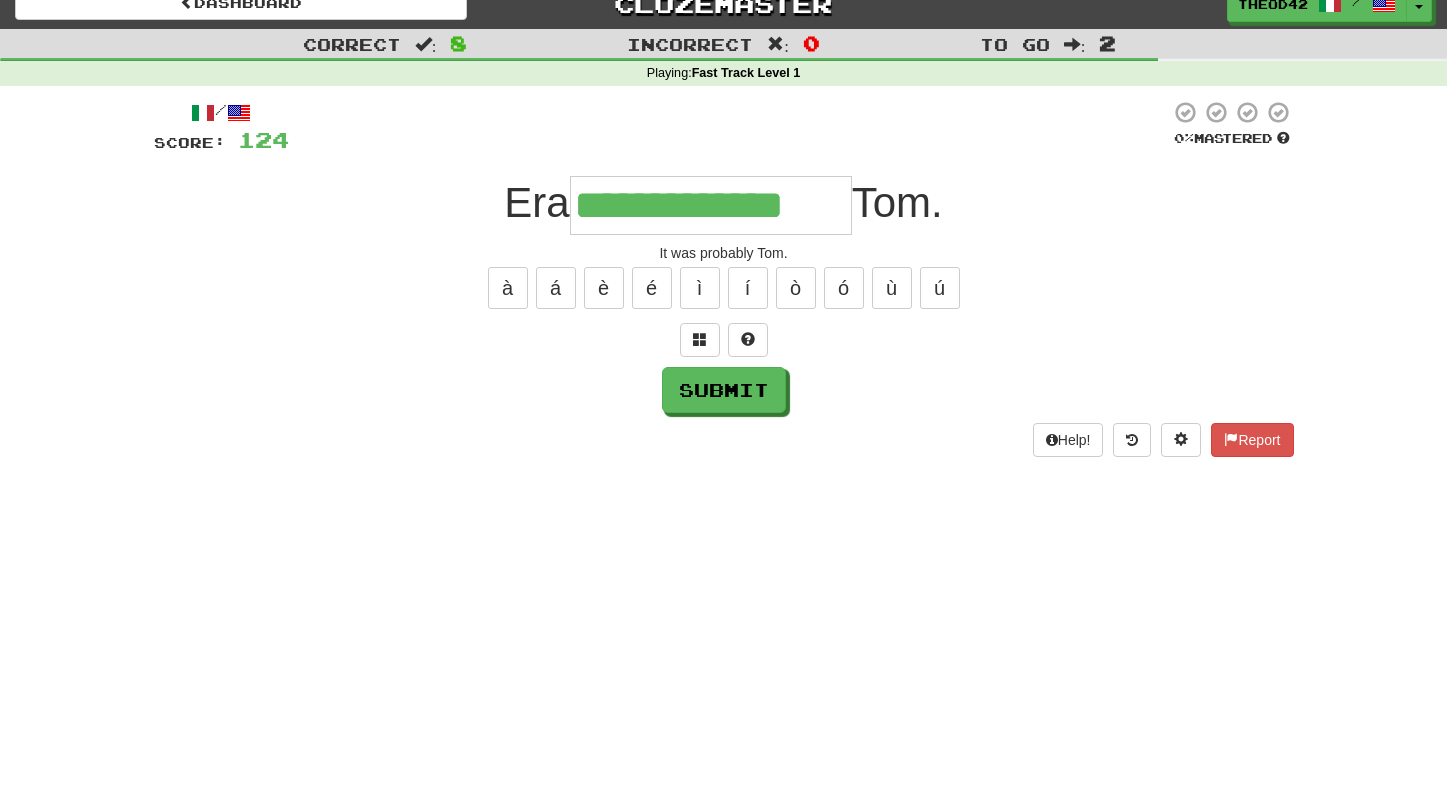 scroll, scrollTop: 14, scrollLeft: 1, axis: both 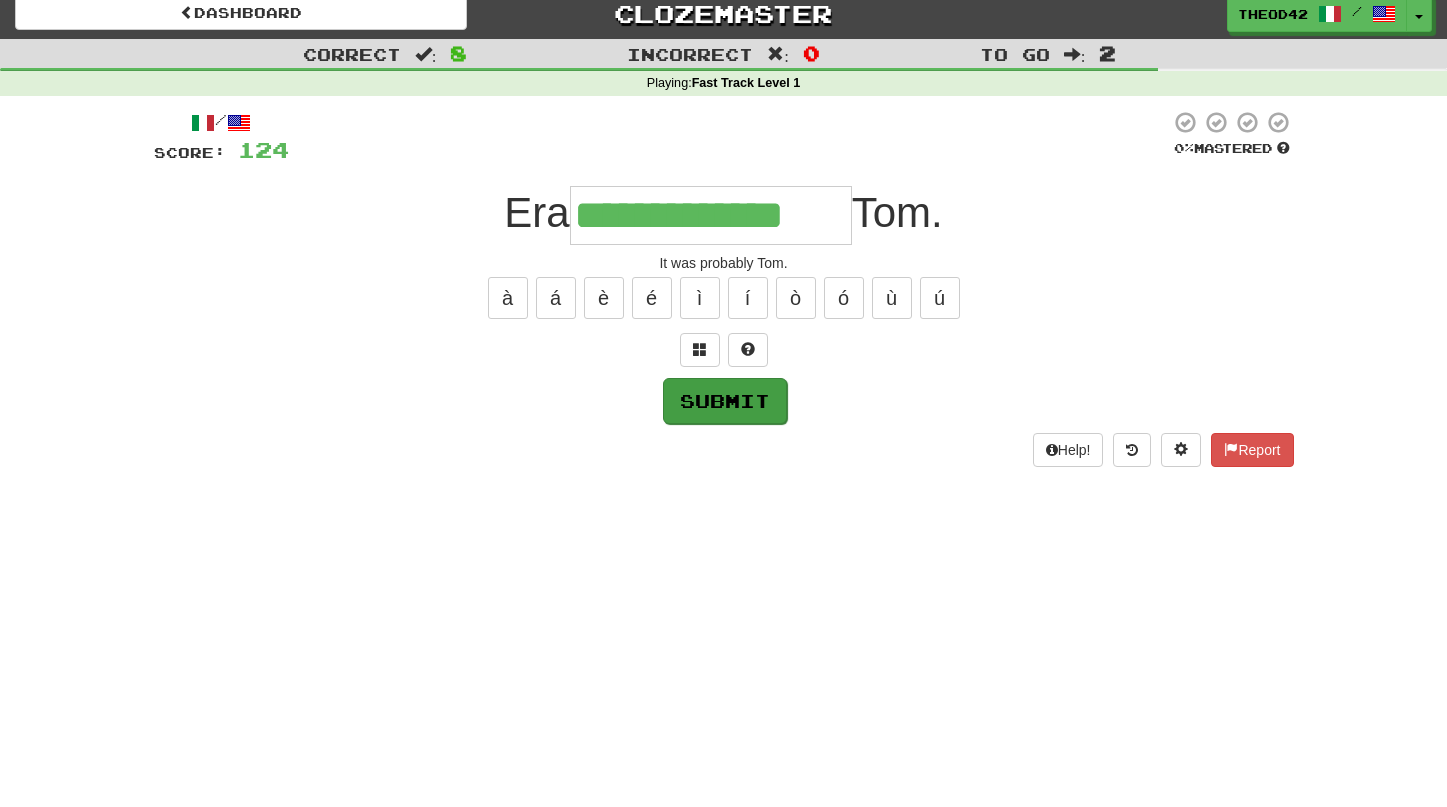 type on "**********" 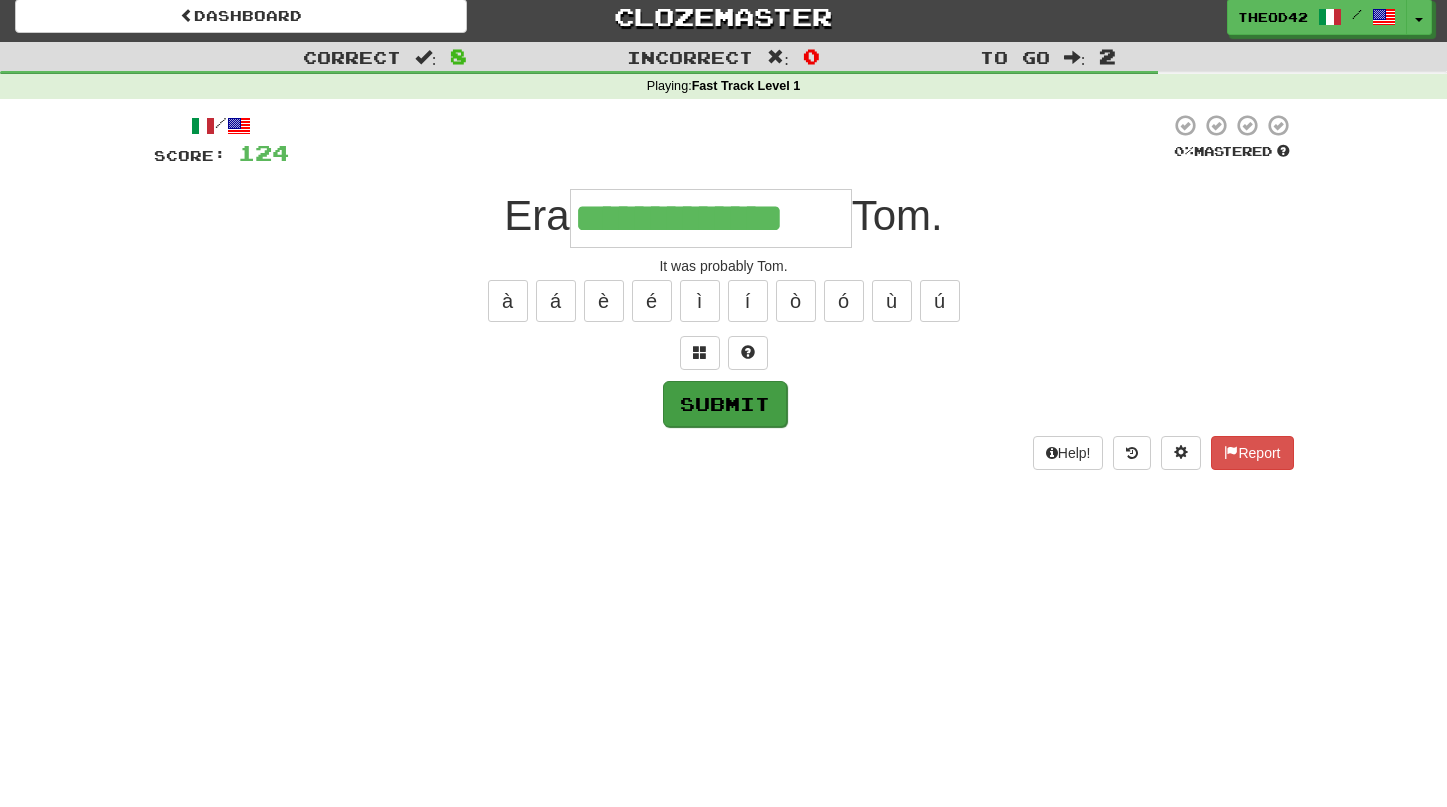 click on "Submit" at bounding box center (725, 404) 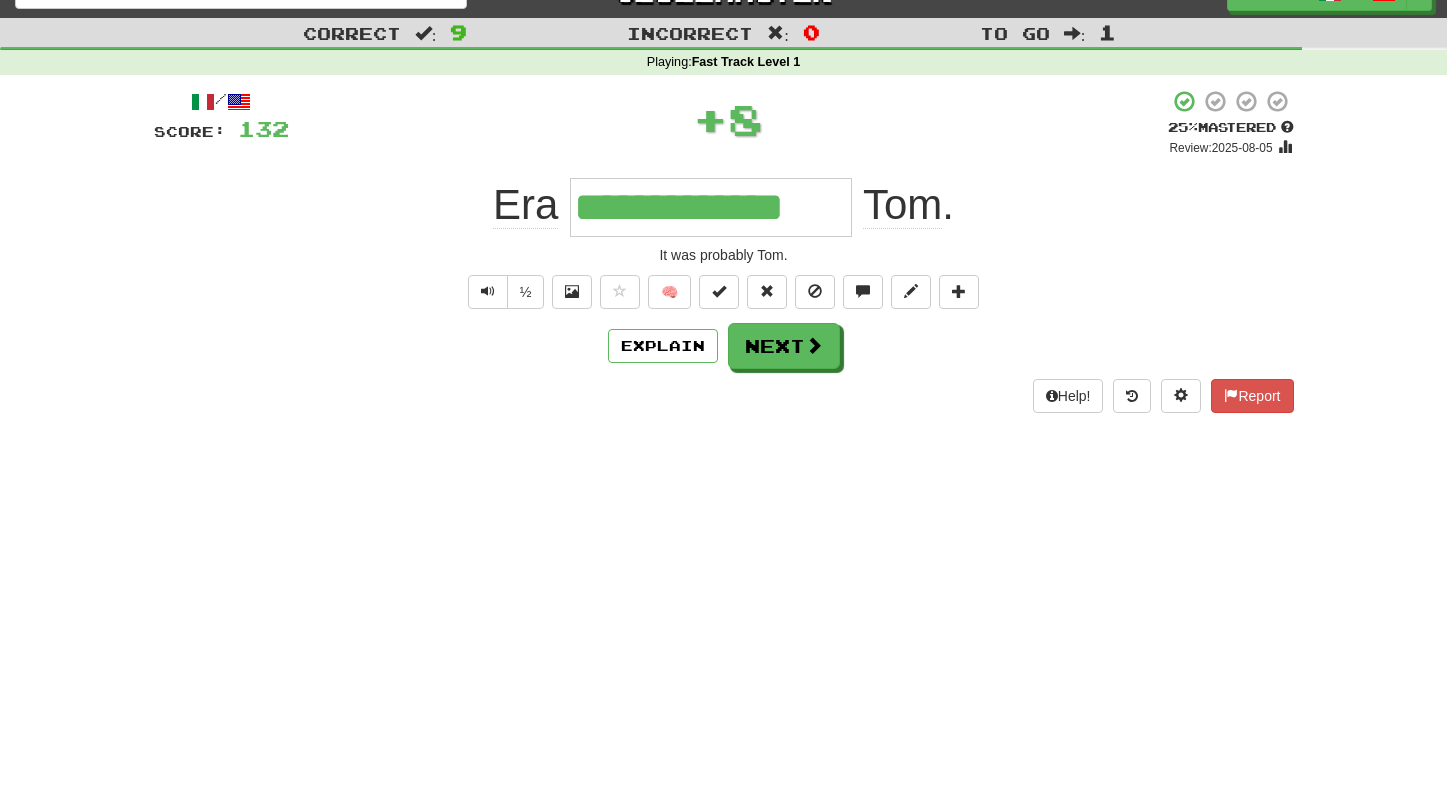 scroll, scrollTop: 47, scrollLeft: 0, axis: vertical 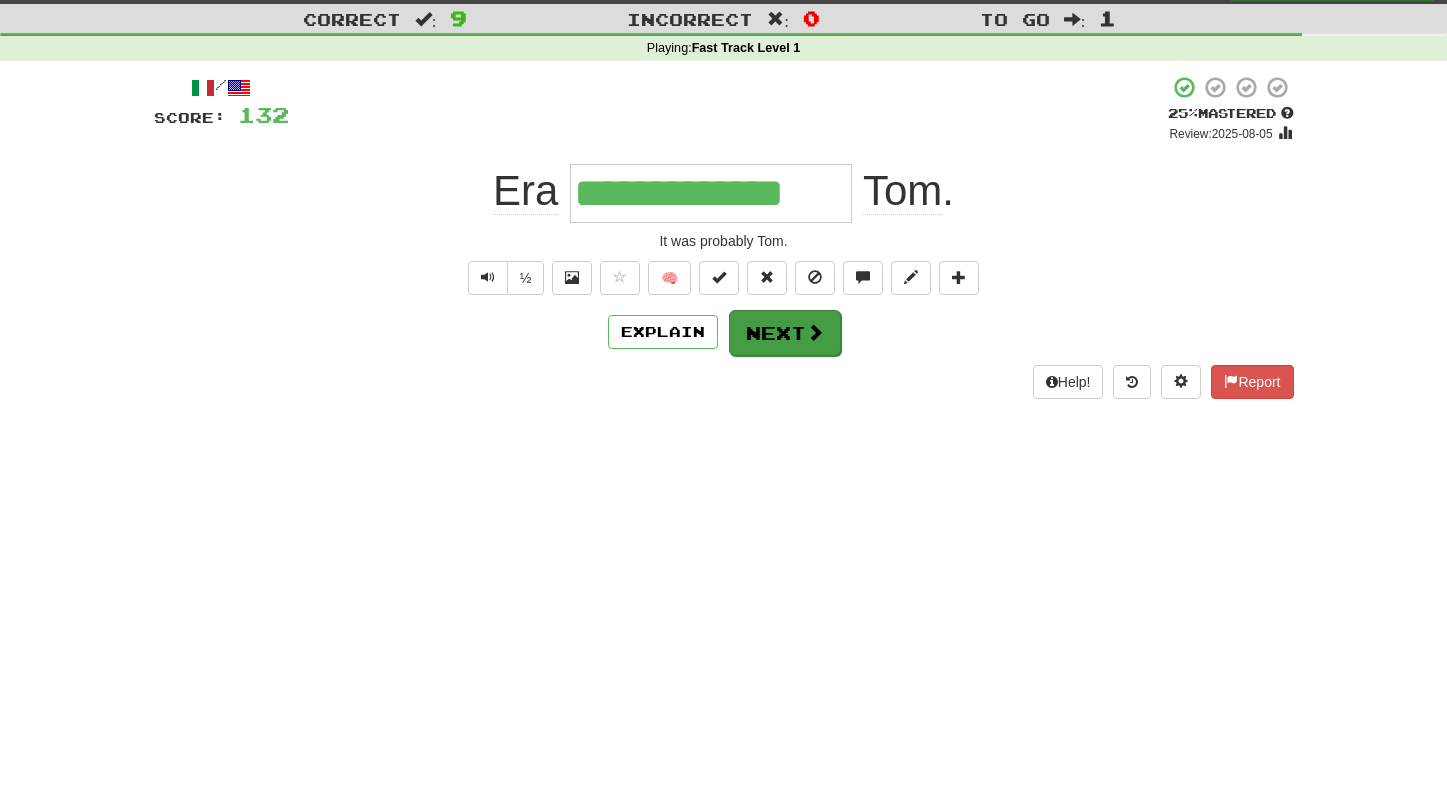 click on "Next" at bounding box center [785, 333] 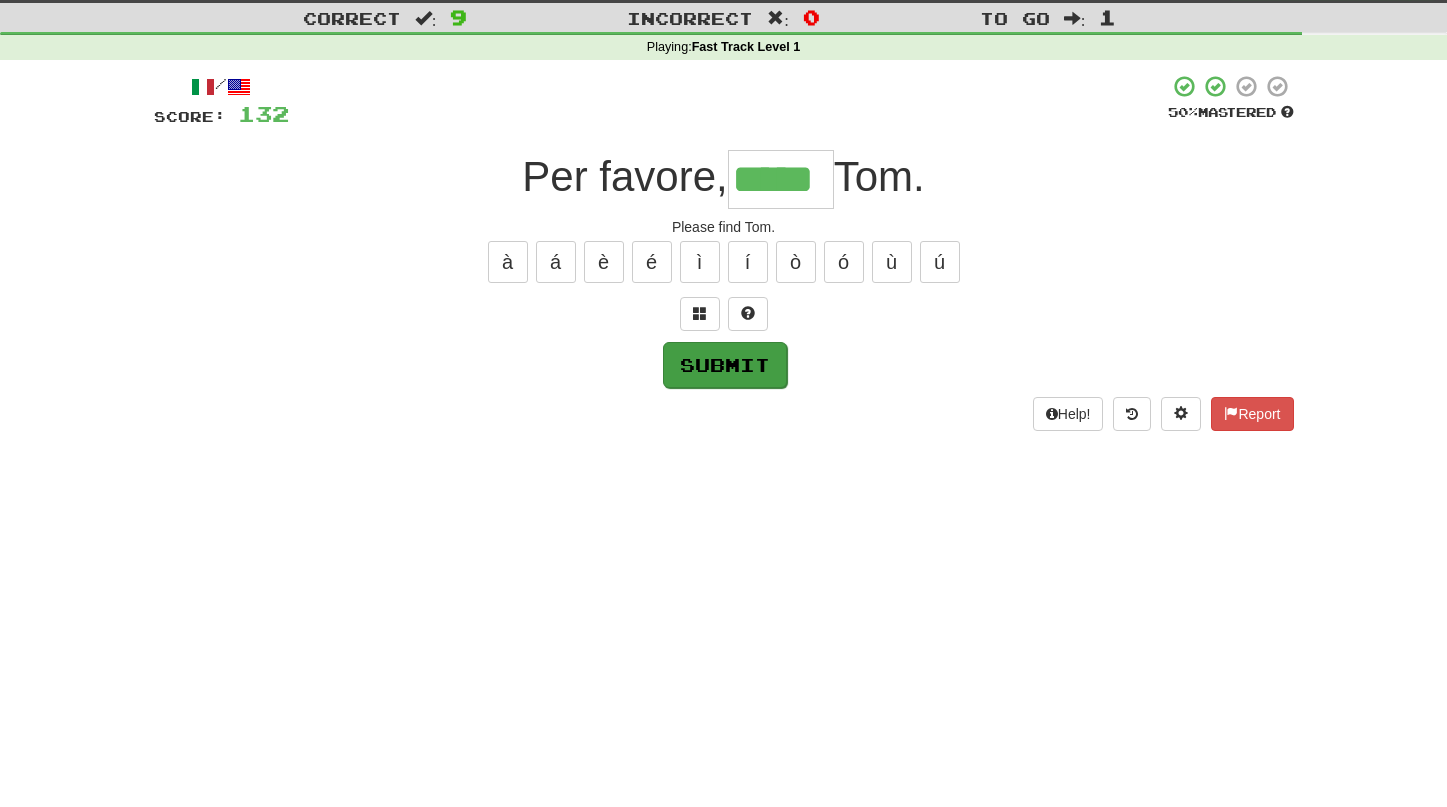 scroll, scrollTop: 43, scrollLeft: 1, axis: both 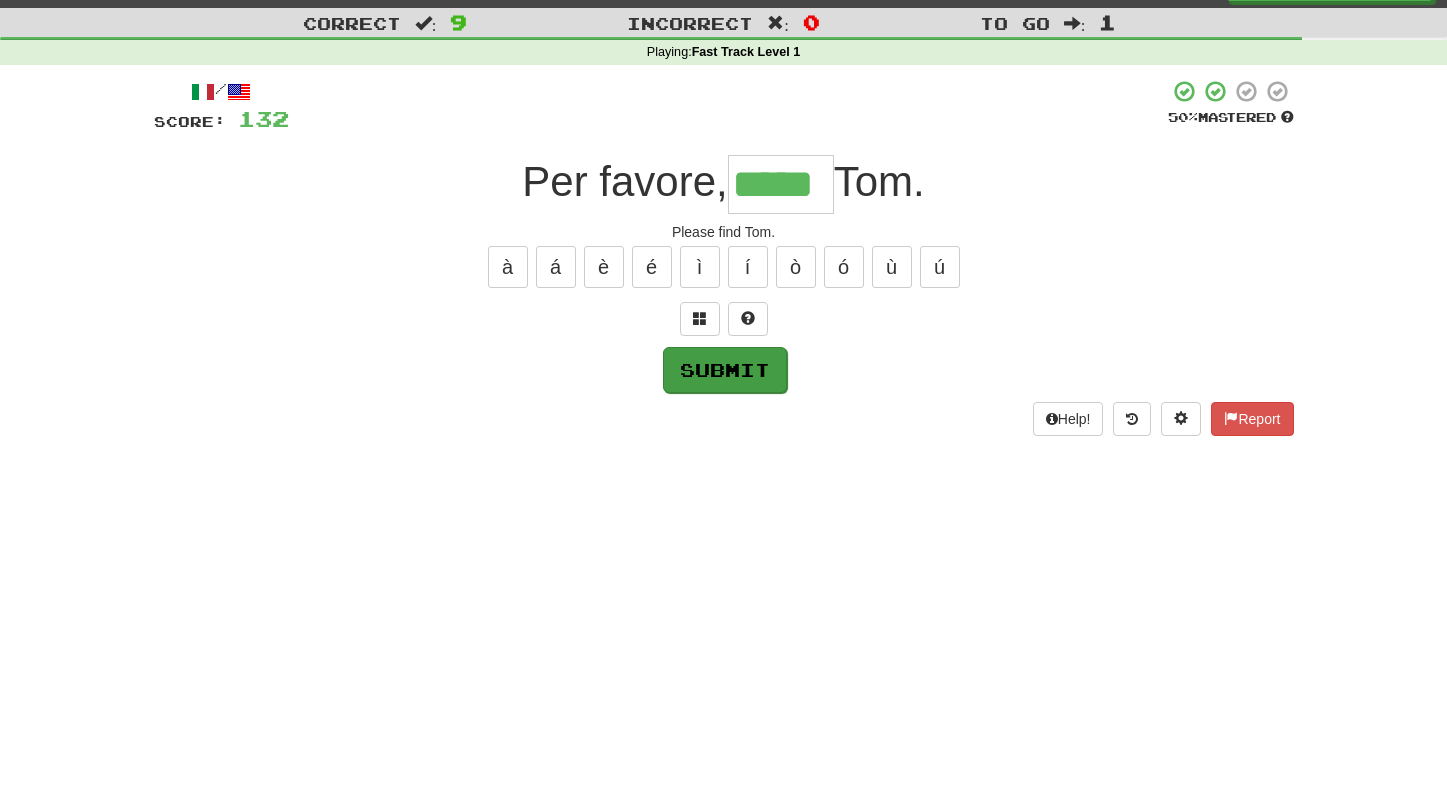 type on "*****" 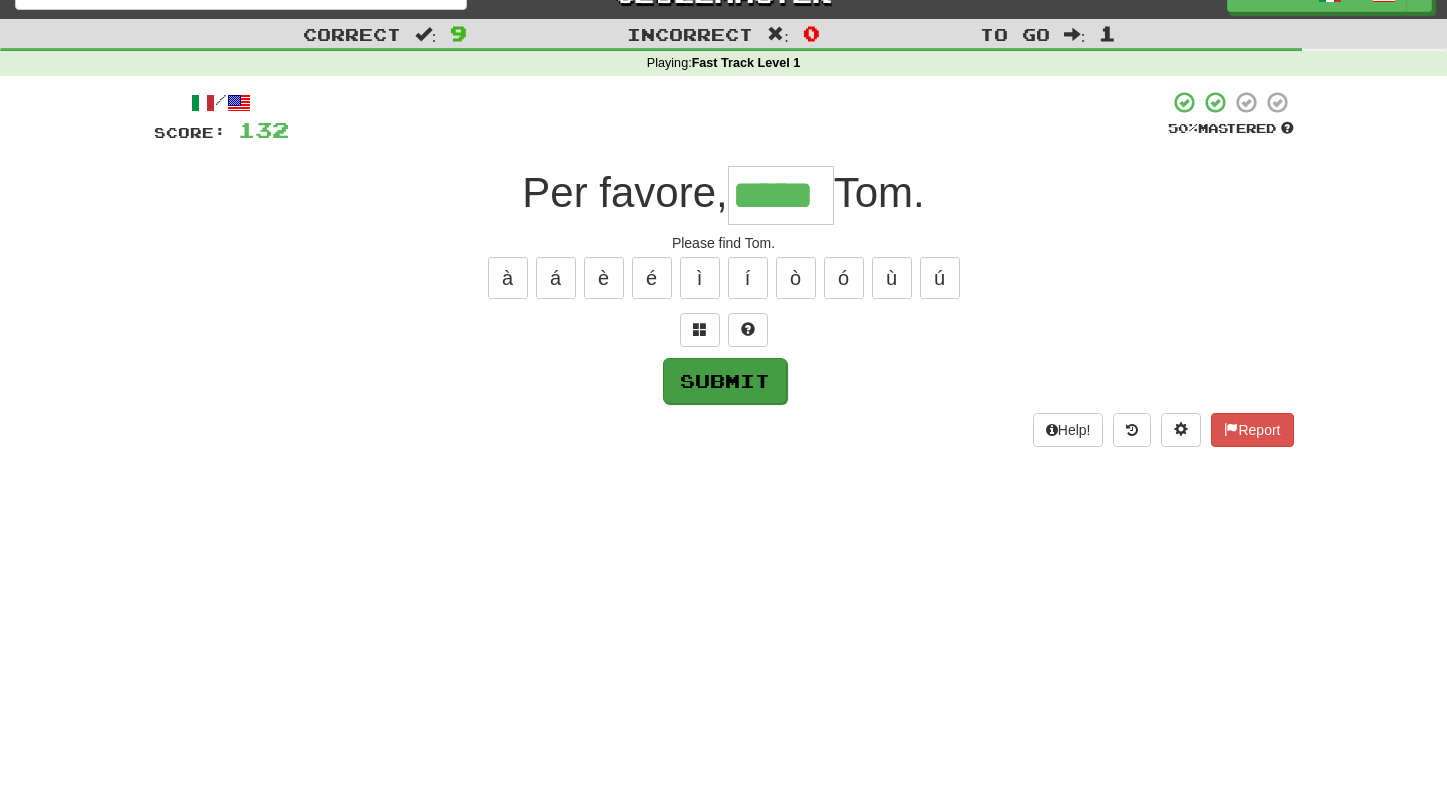 click on "Submit" at bounding box center (725, 381) 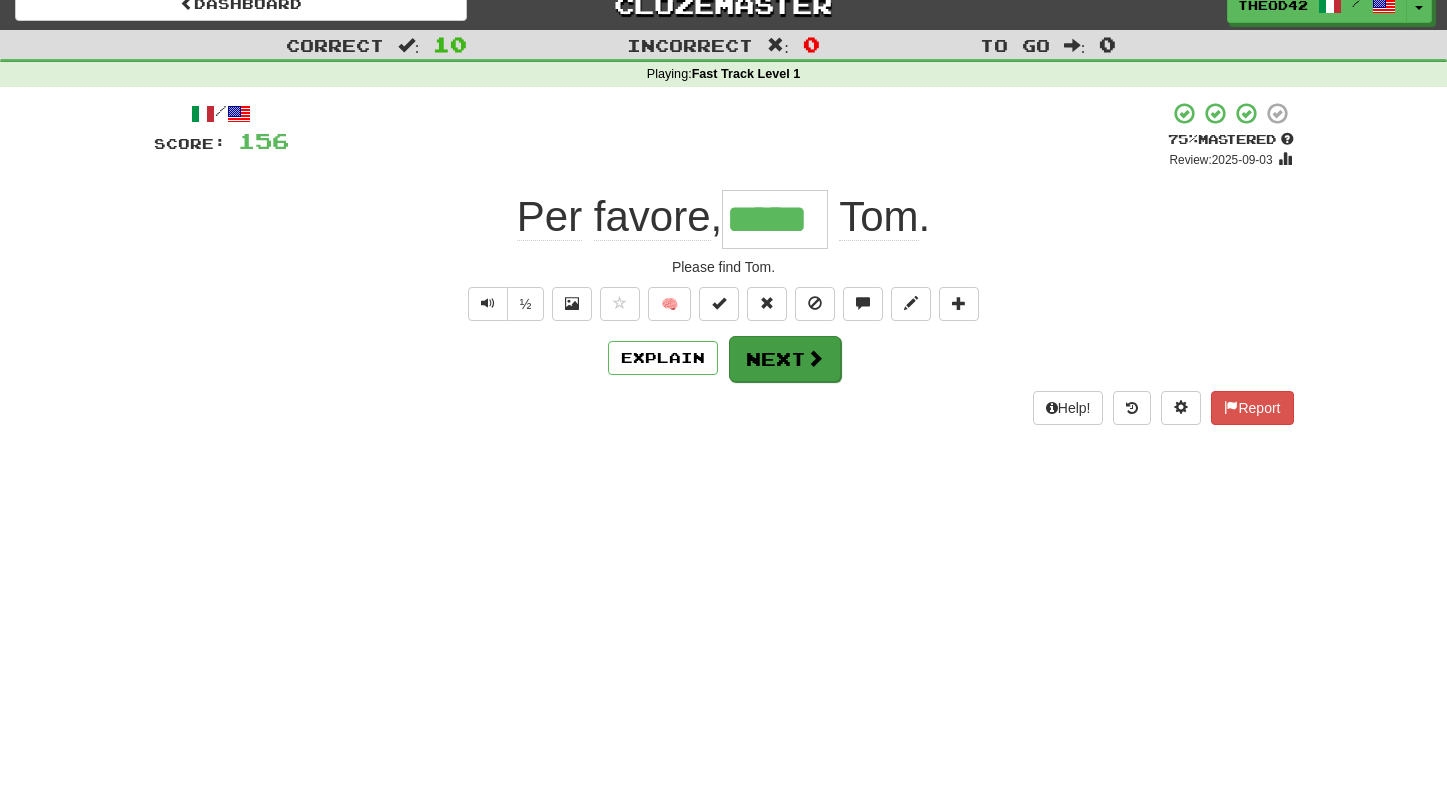 click on "Next" at bounding box center (785, 359) 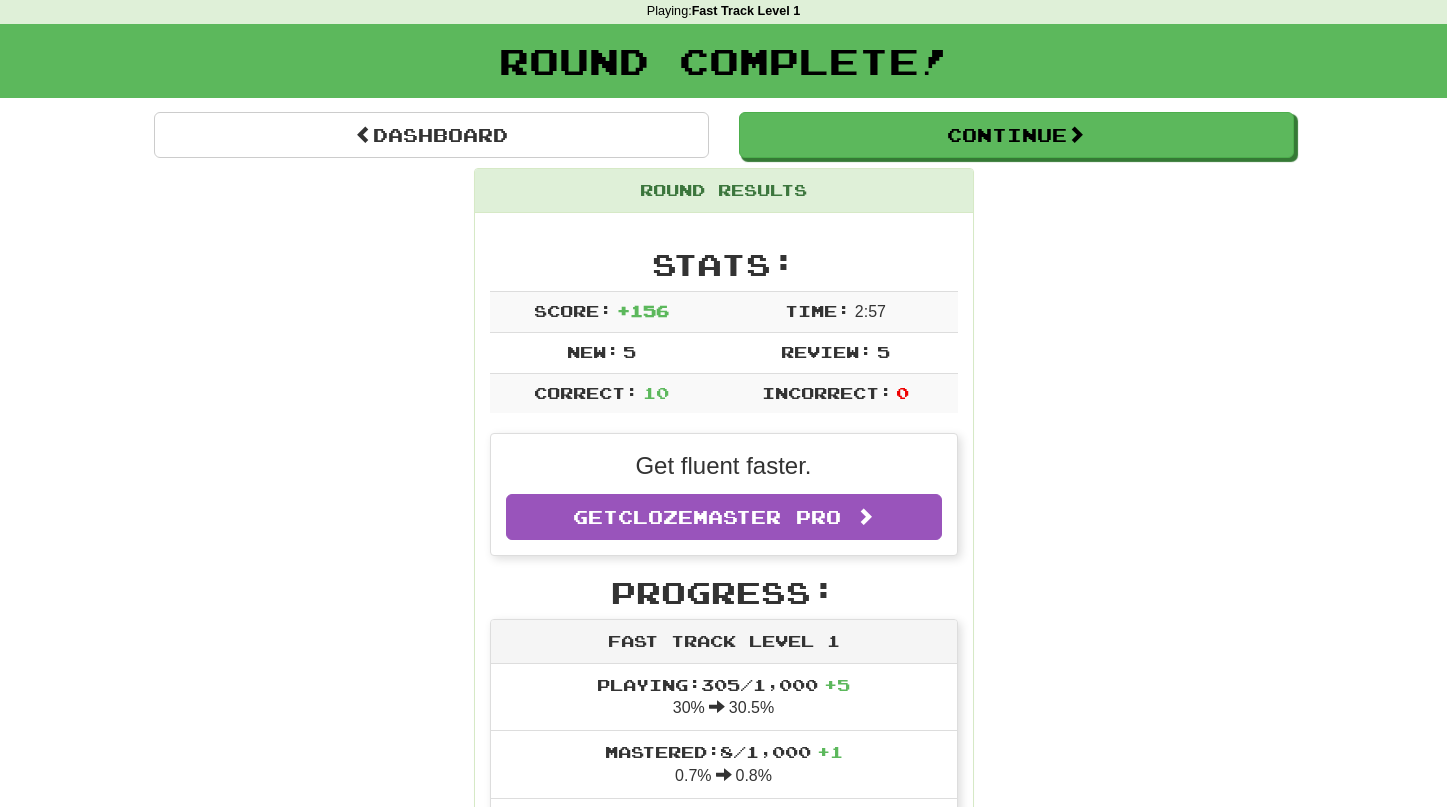 scroll, scrollTop: 83, scrollLeft: 0, axis: vertical 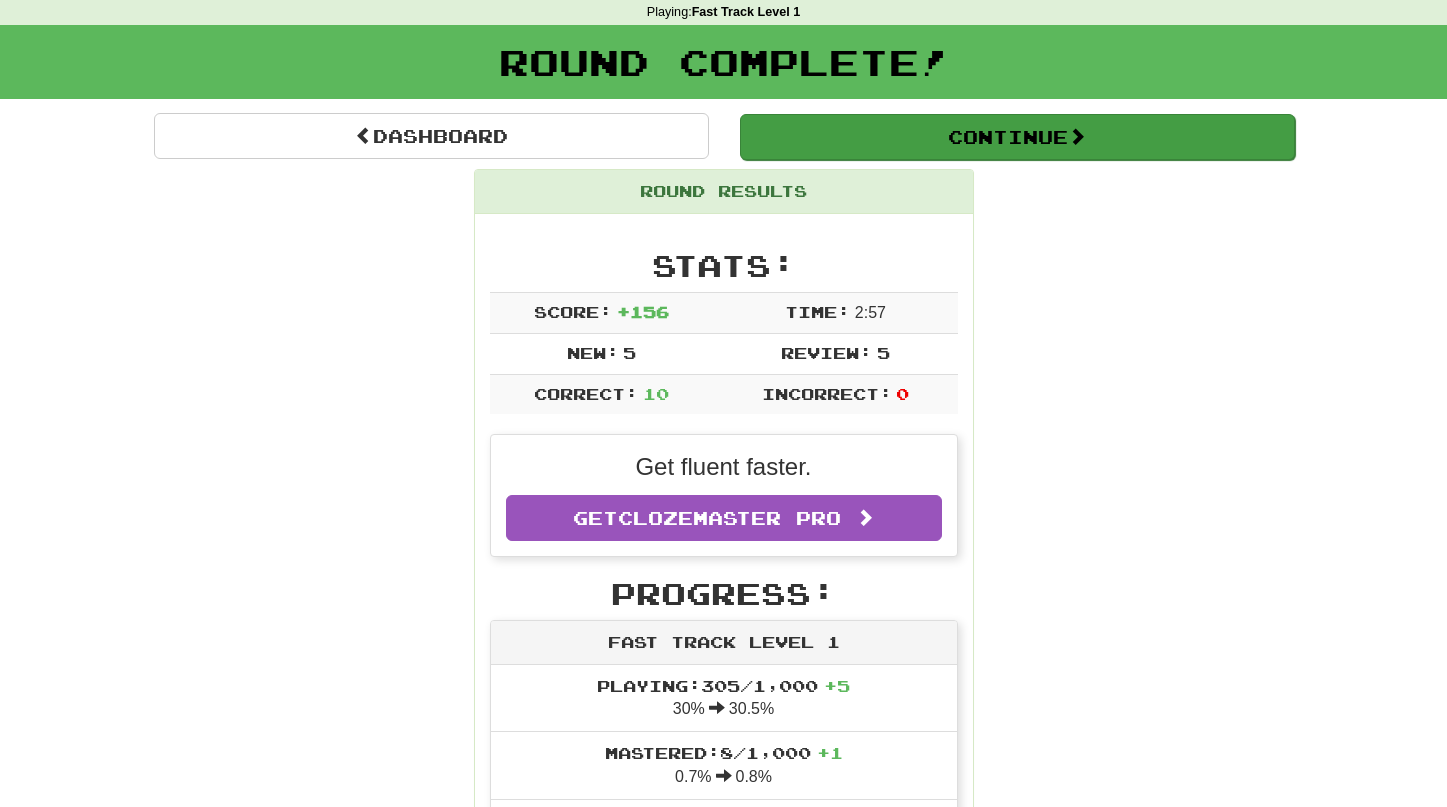 click on "Continue" at bounding box center [1017, 137] 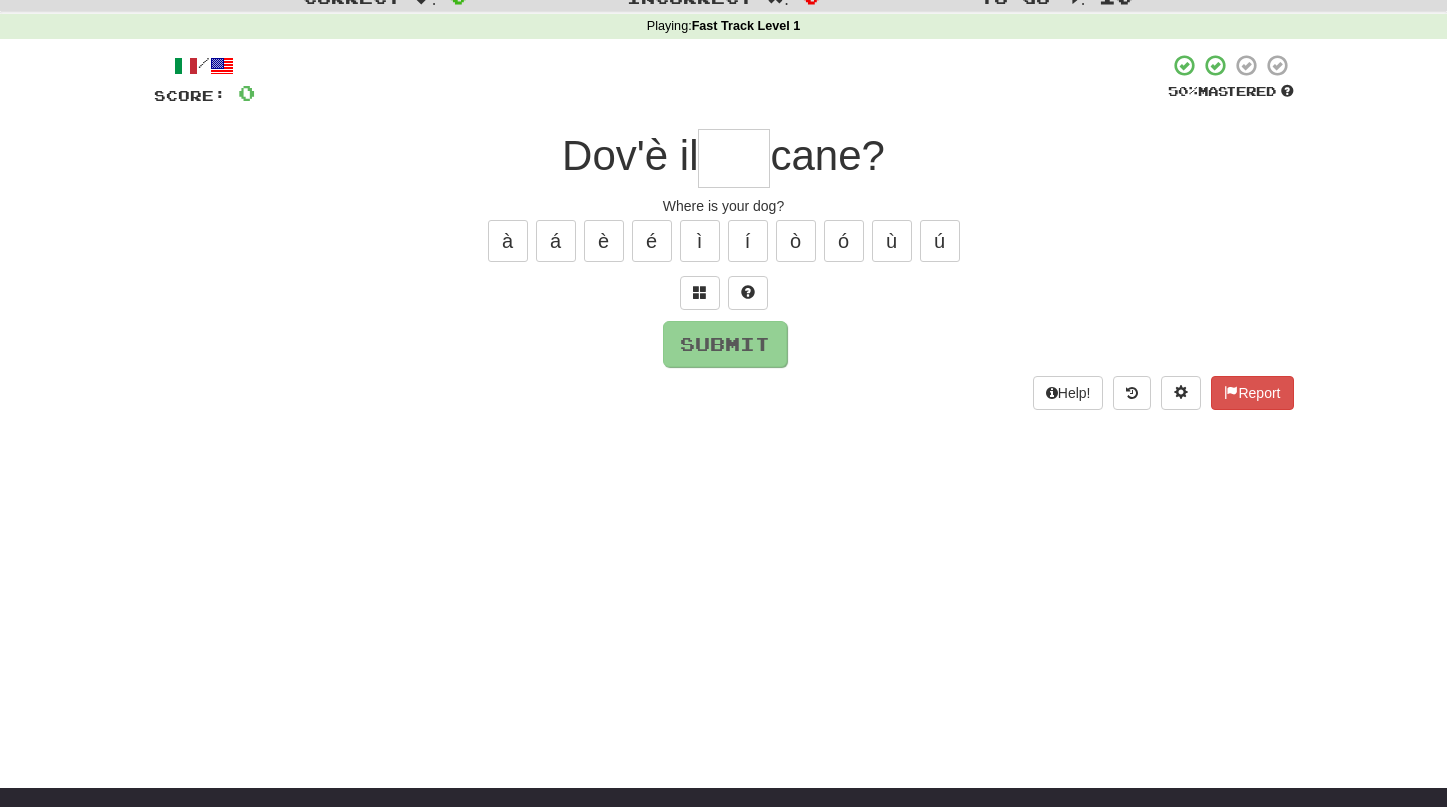 scroll, scrollTop: 69, scrollLeft: 0, axis: vertical 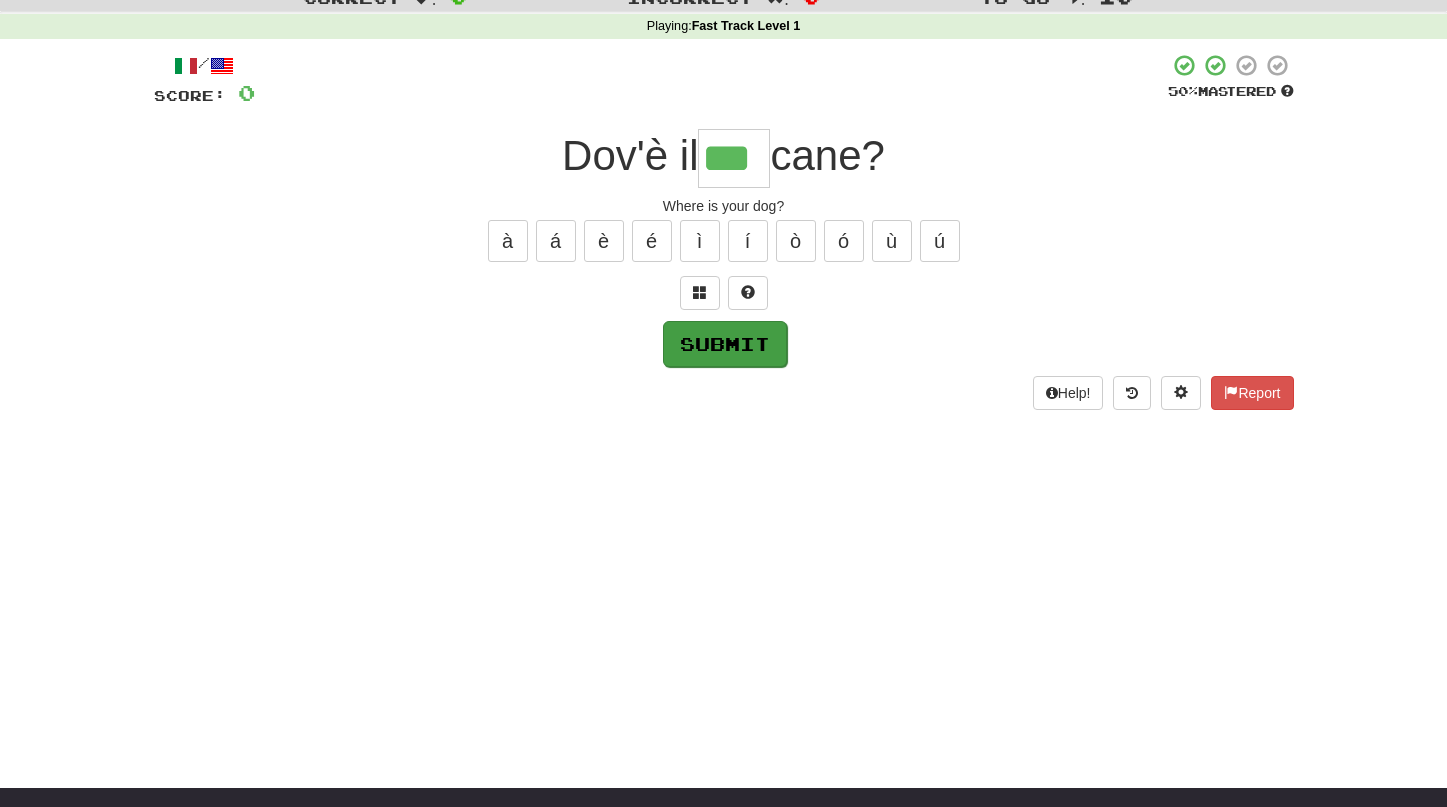 type on "***" 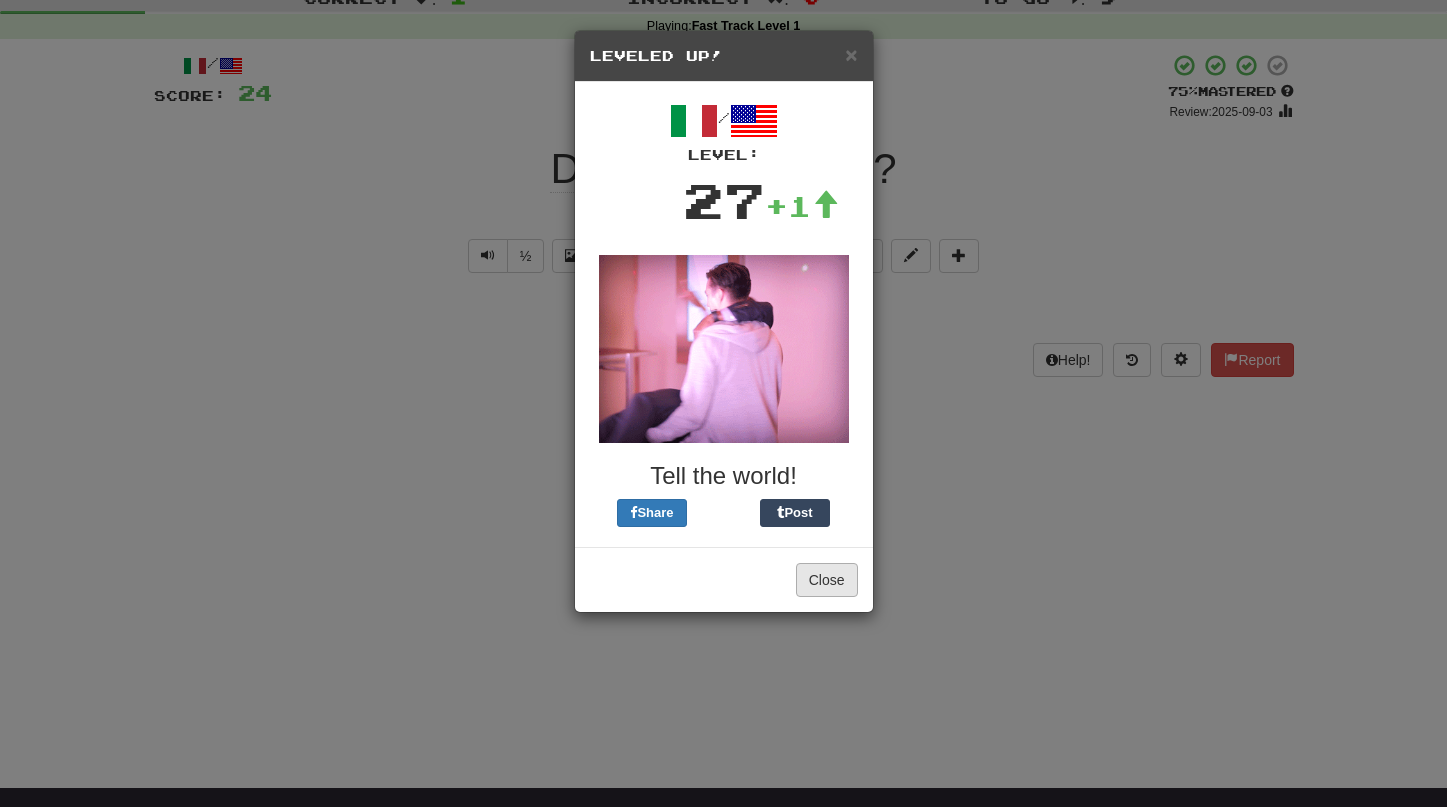 click on "Close" at bounding box center [827, 580] 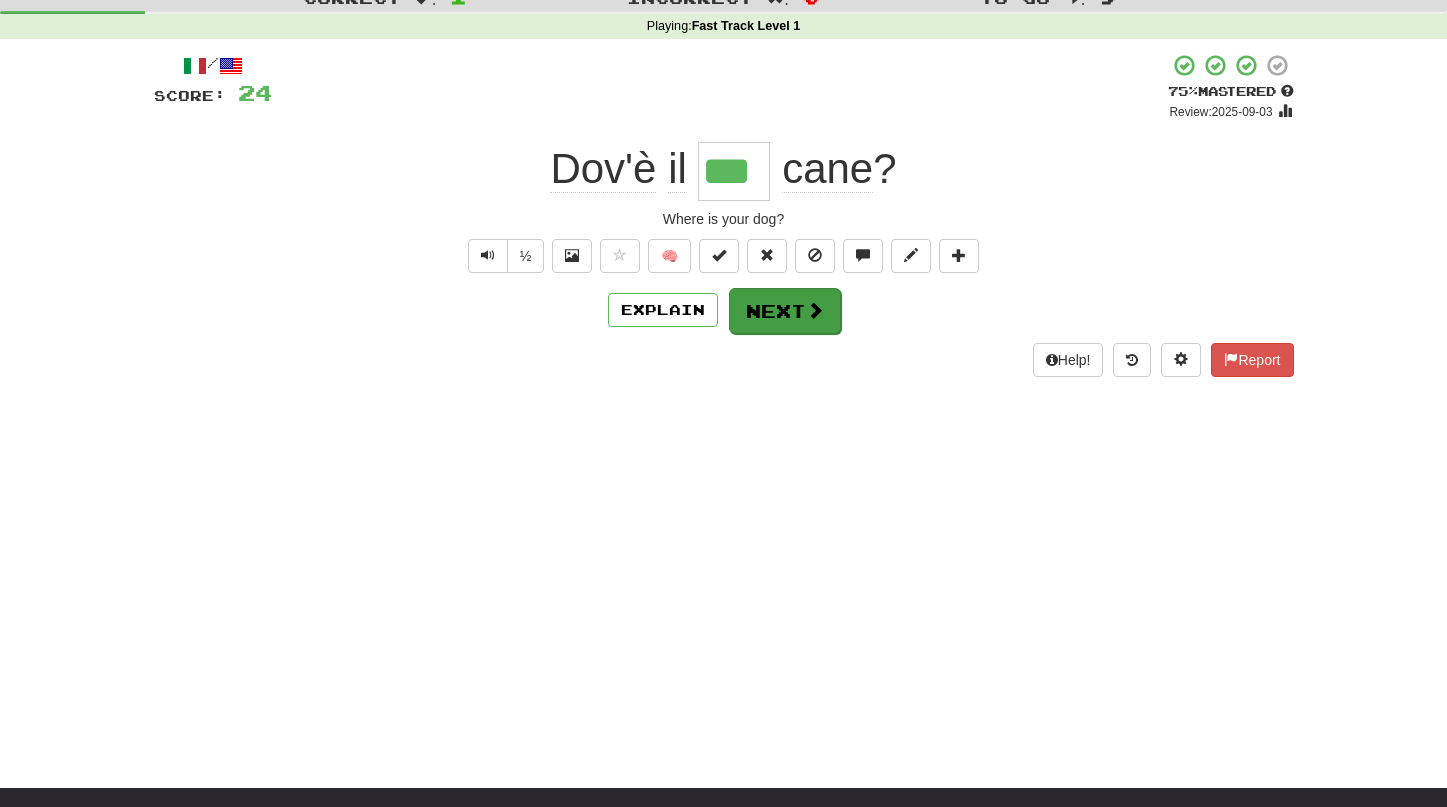 click on "Next" at bounding box center (785, 311) 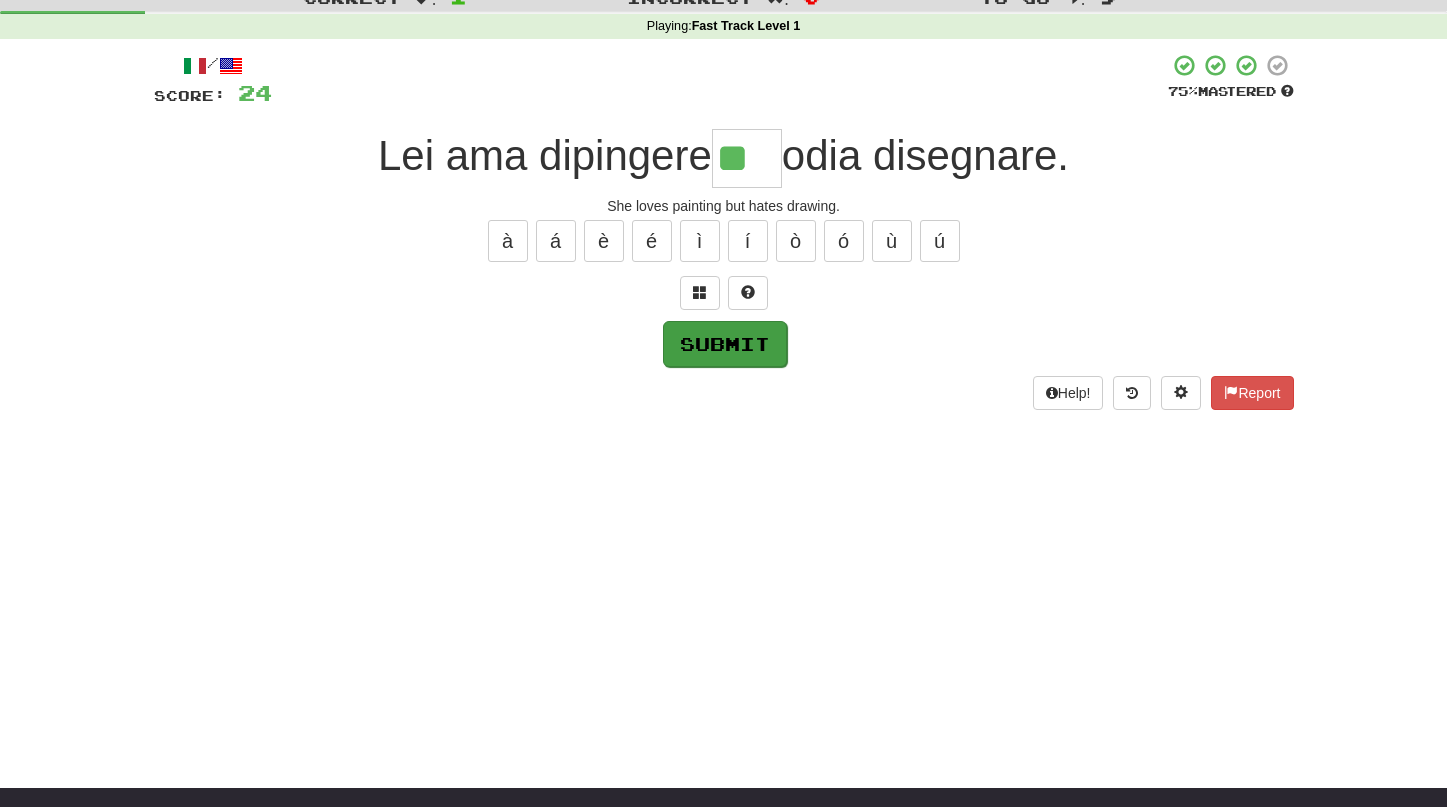 type on "**" 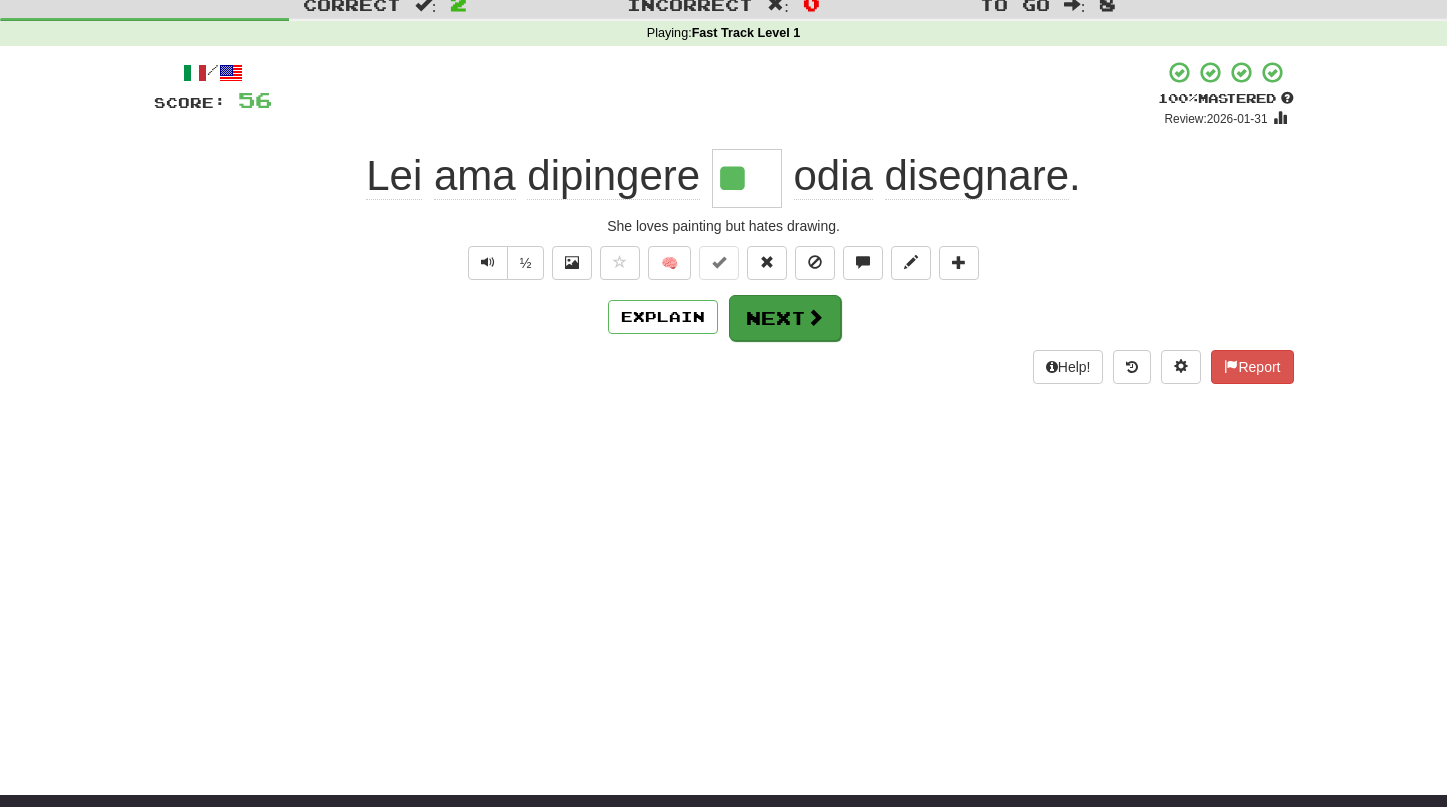 scroll, scrollTop: 60, scrollLeft: 3, axis: both 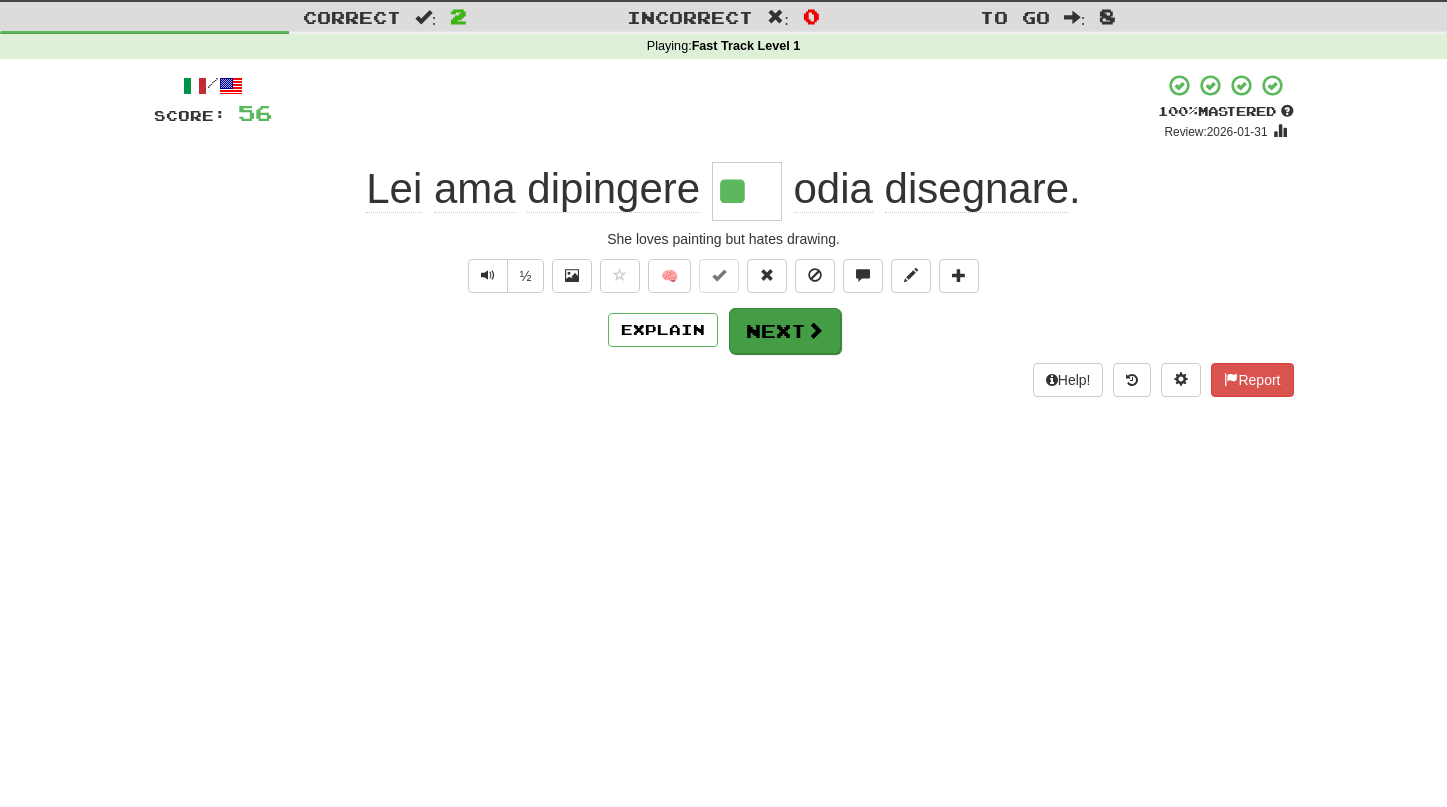 click on "Next" at bounding box center [785, 331] 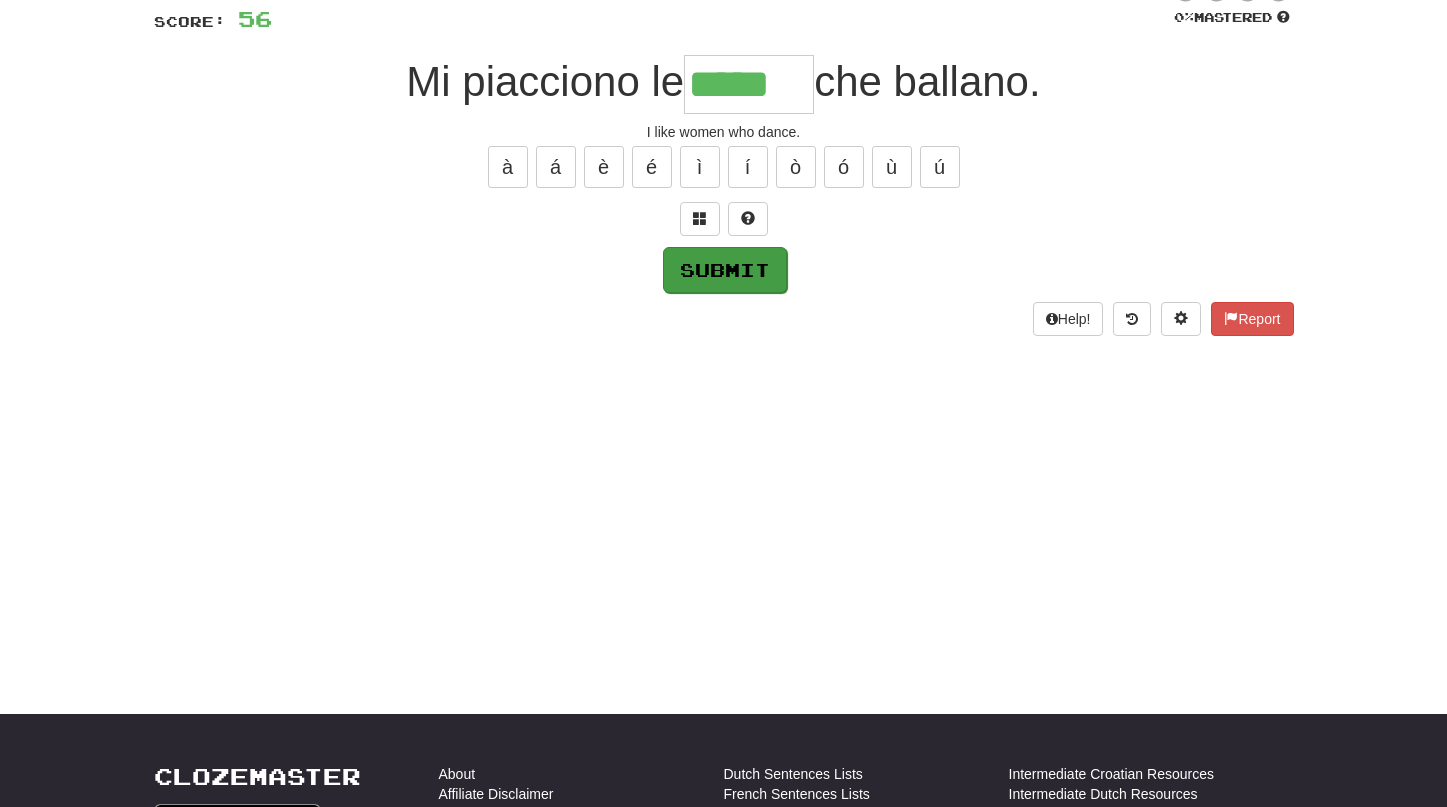 scroll, scrollTop: 143, scrollLeft: 0, axis: vertical 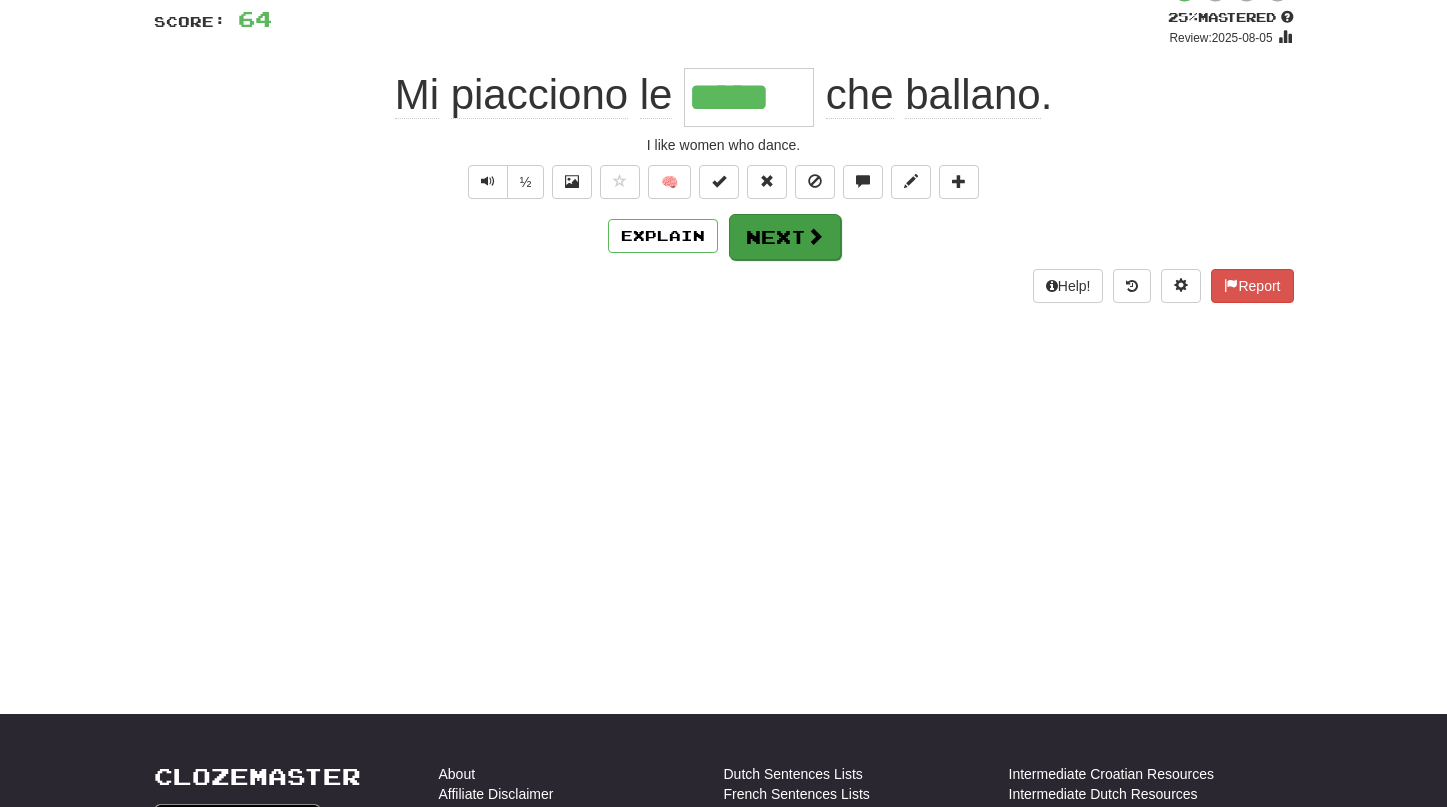 click on "Next" at bounding box center [785, 237] 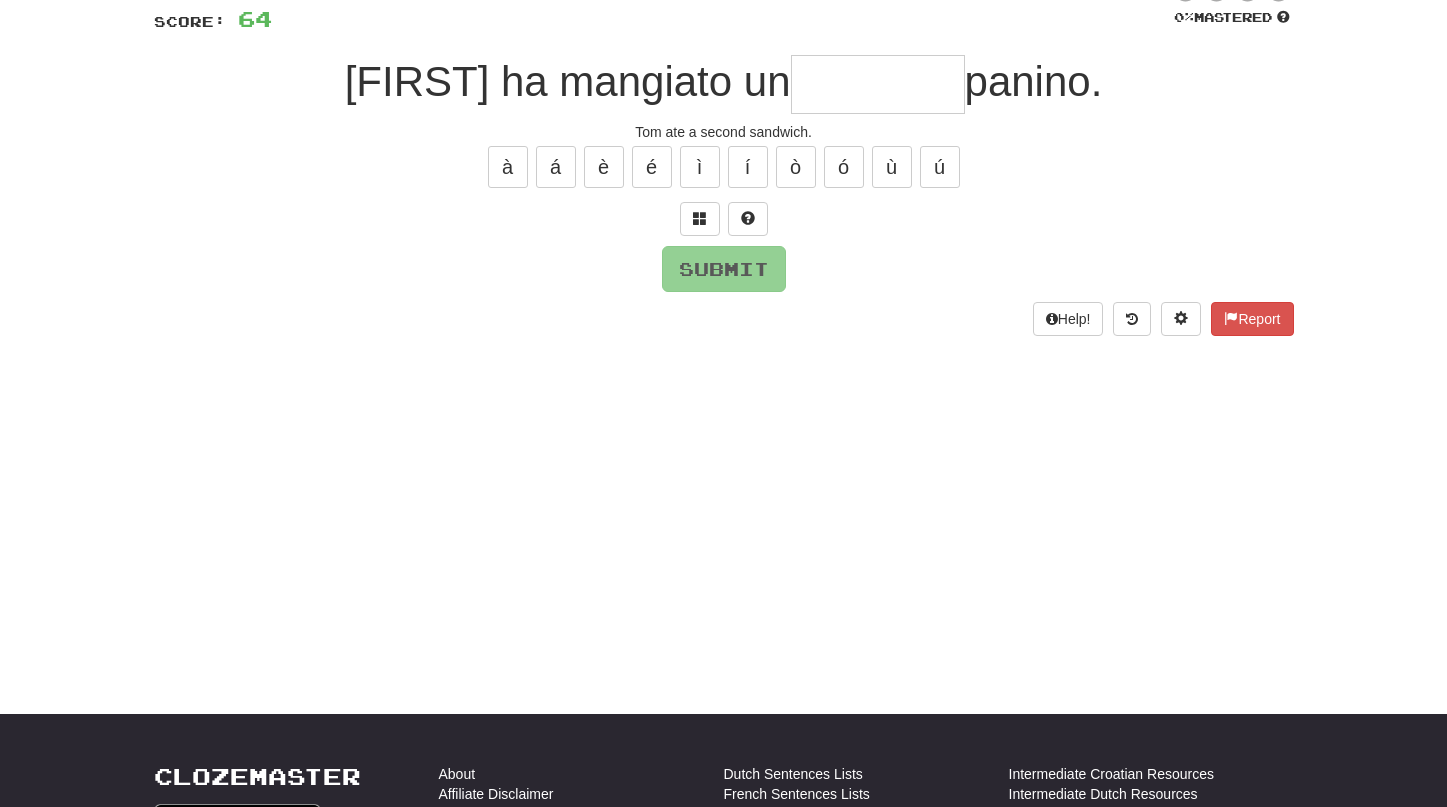 type on "*" 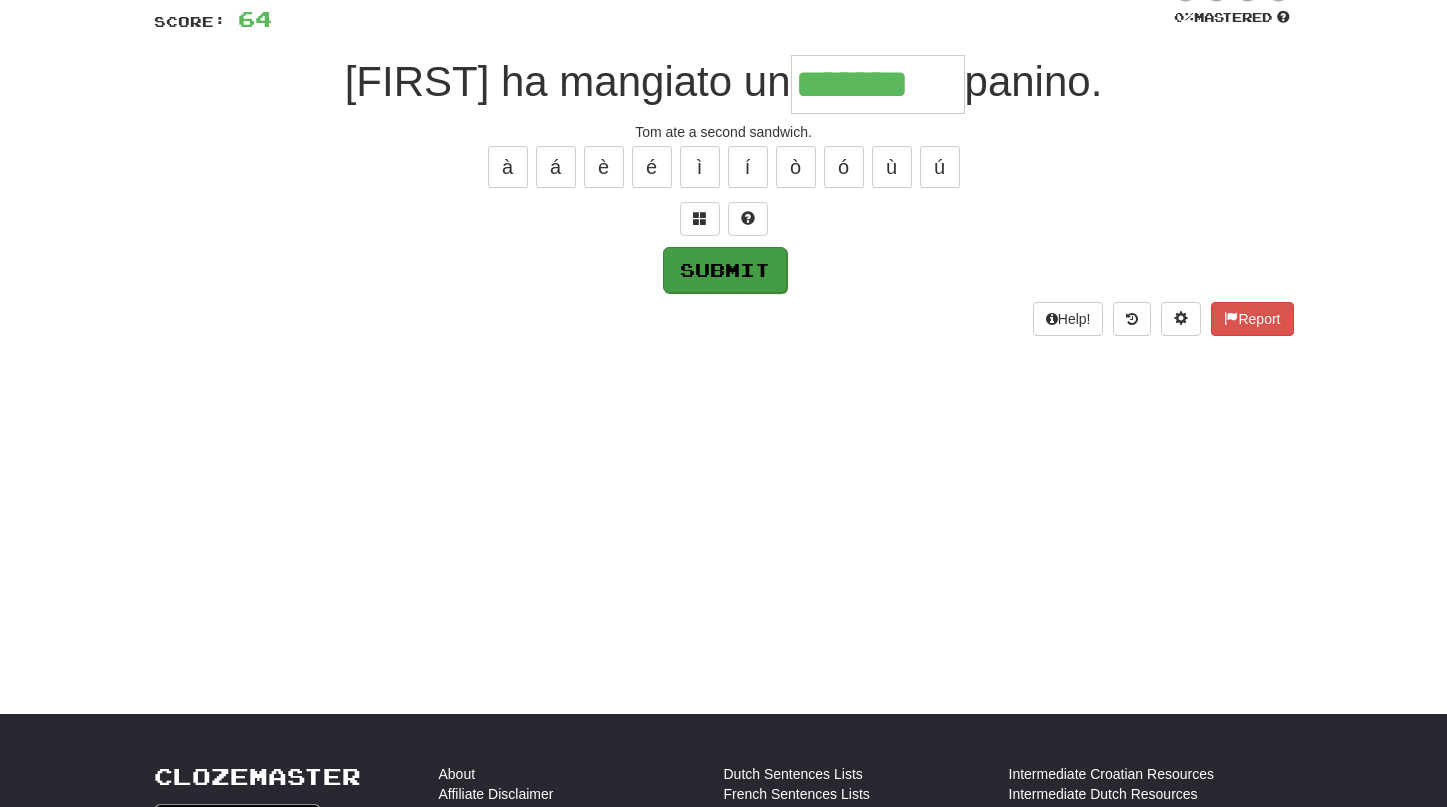 type on "*******" 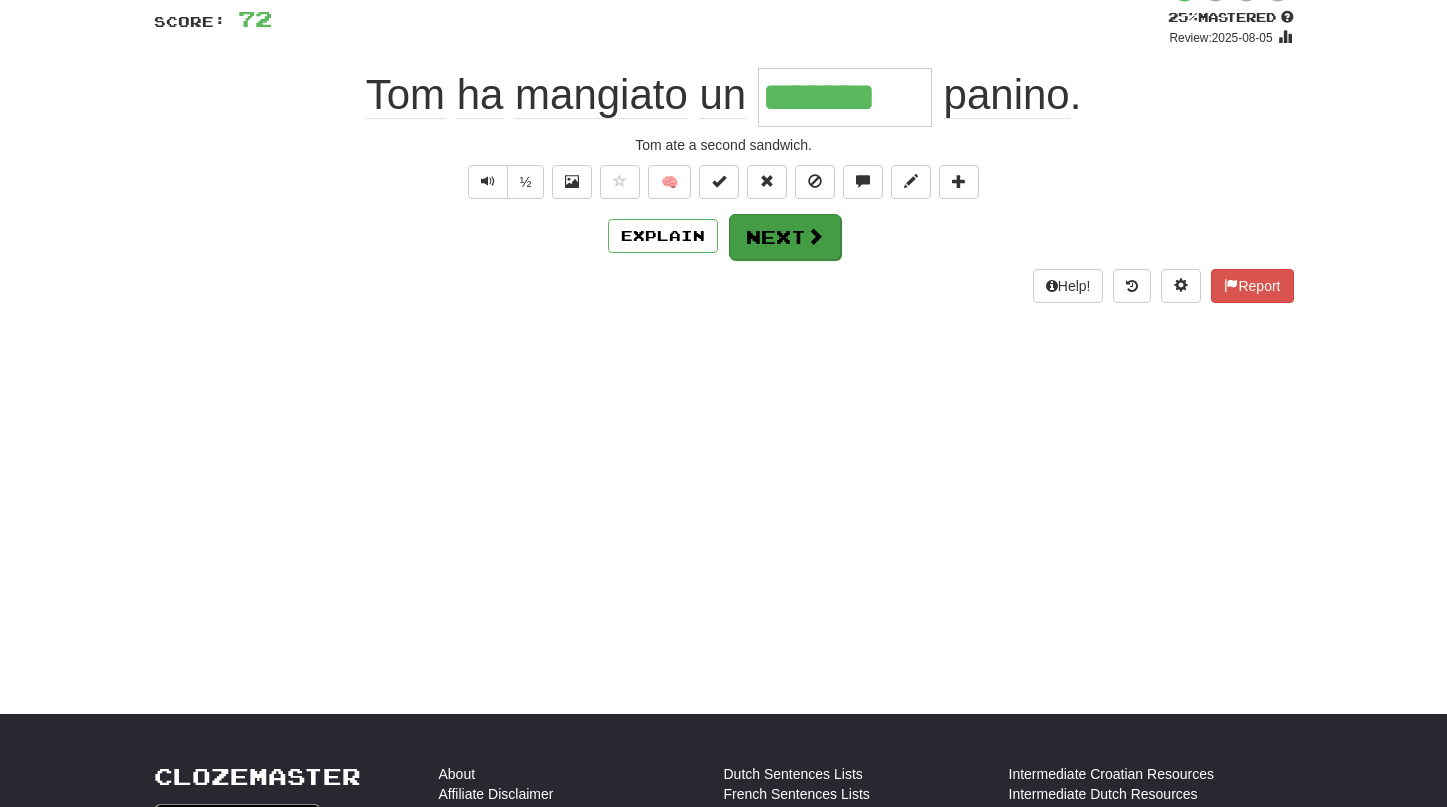 click on "Next" at bounding box center (785, 237) 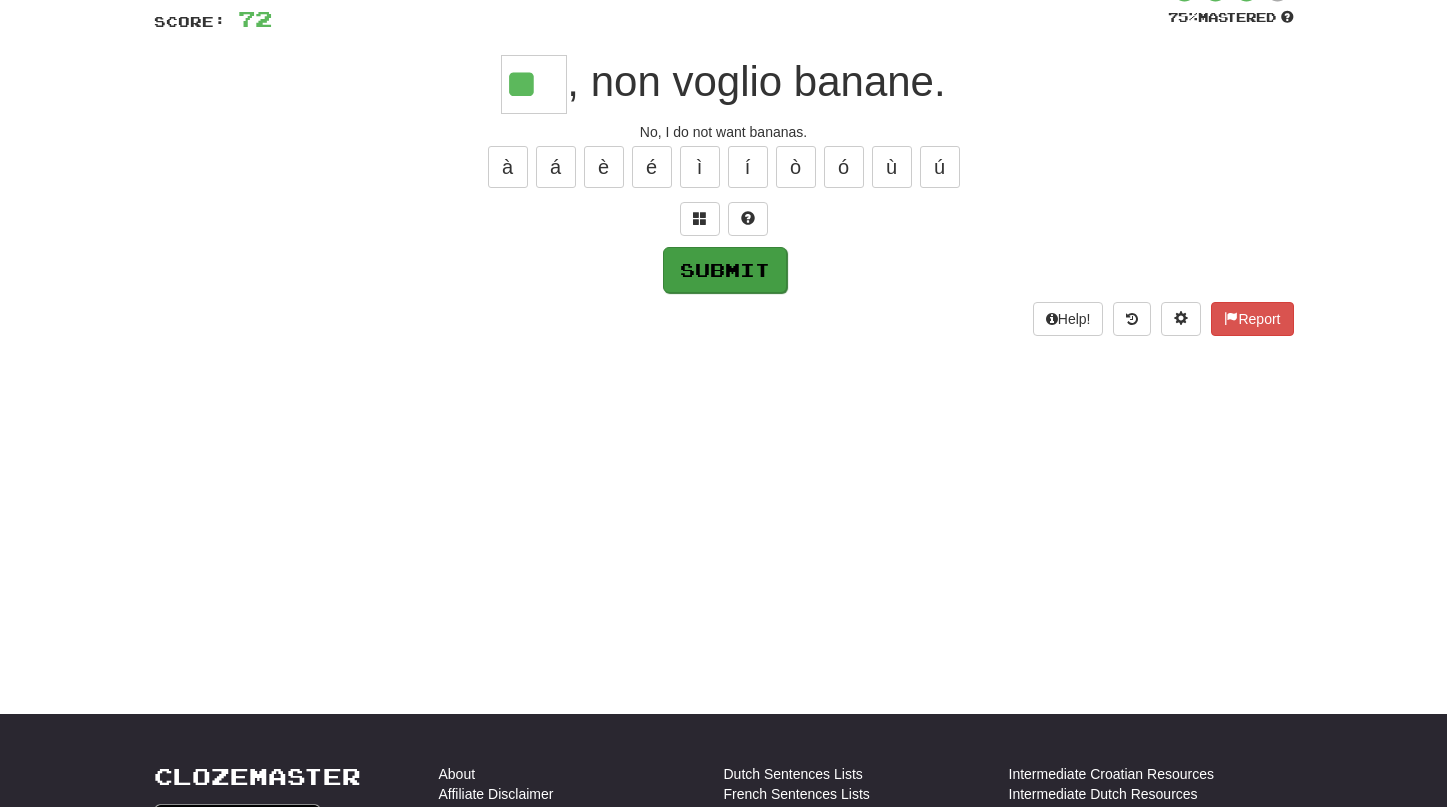 type on "**" 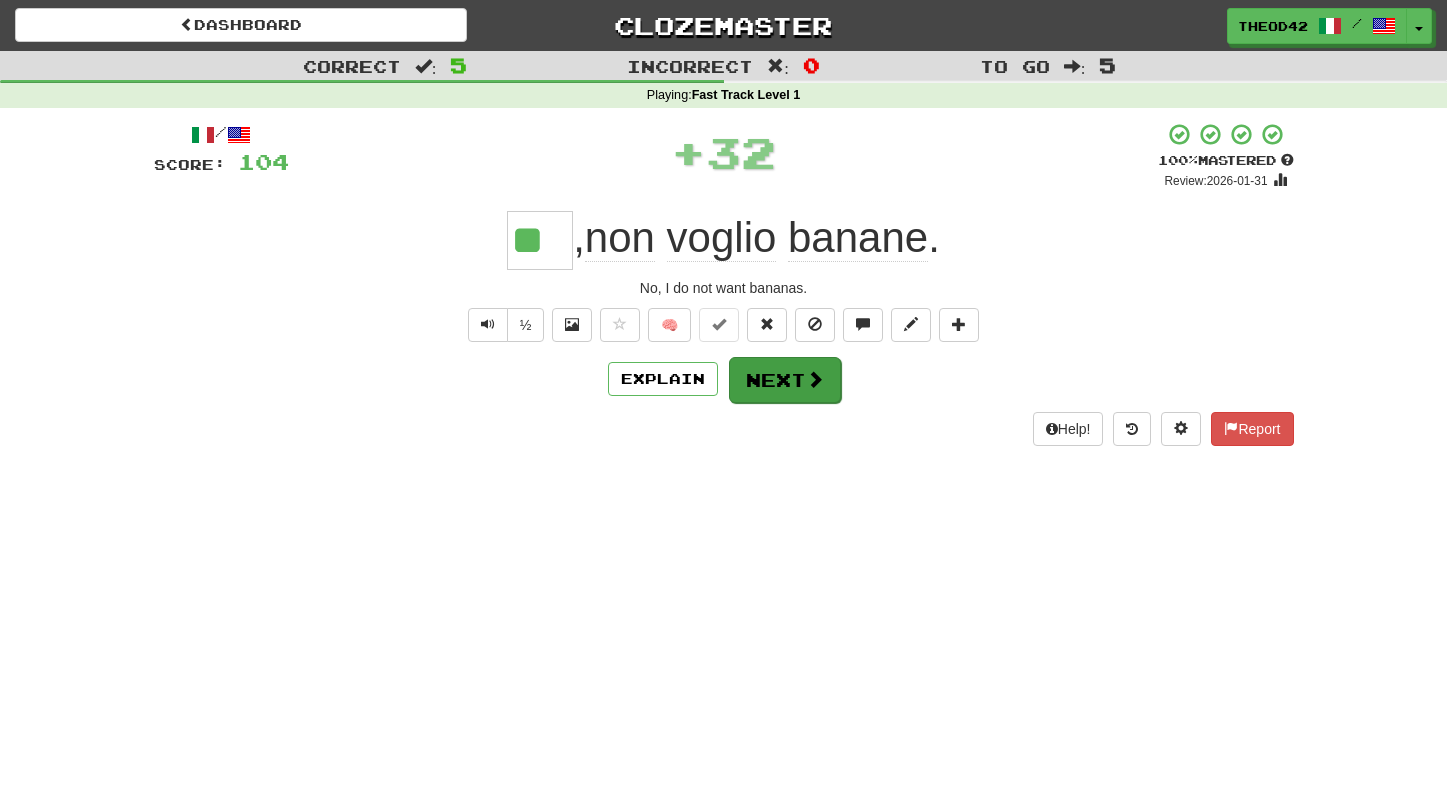 scroll, scrollTop: 0, scrollLeft: 0, axis: both 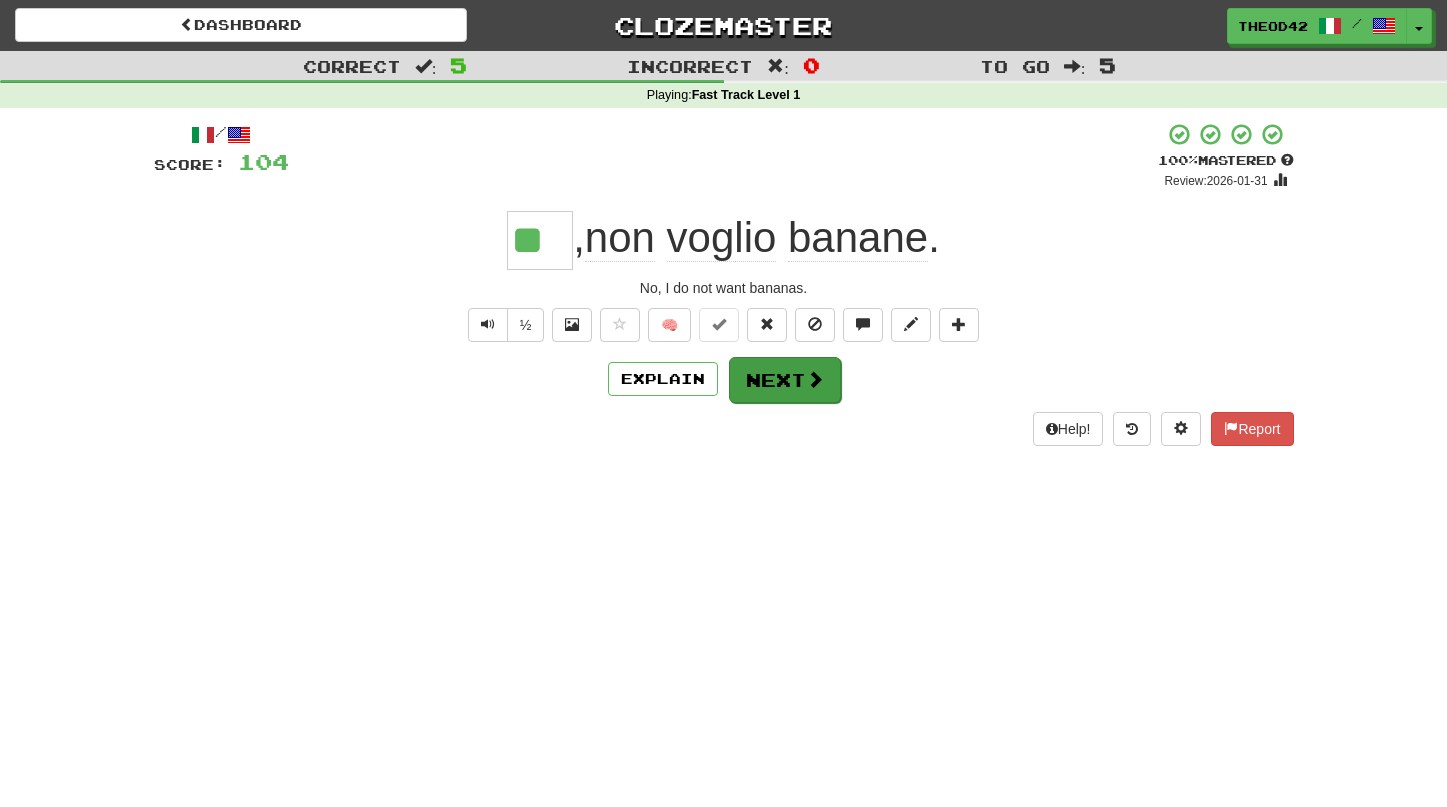 click at bounding box center [815, 379] 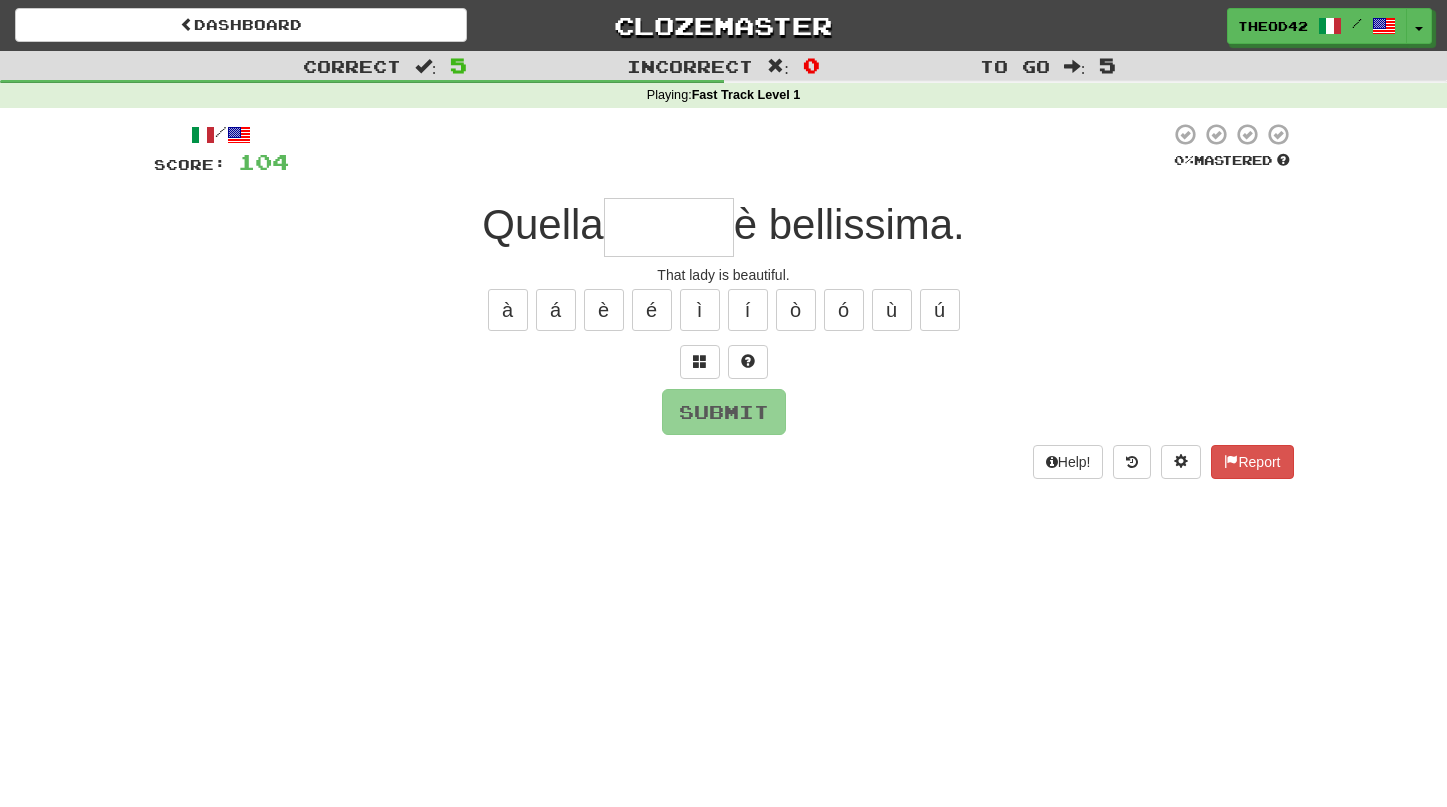 scroll, scrollTop: 6, scrollLeft: 0, axis: vertical 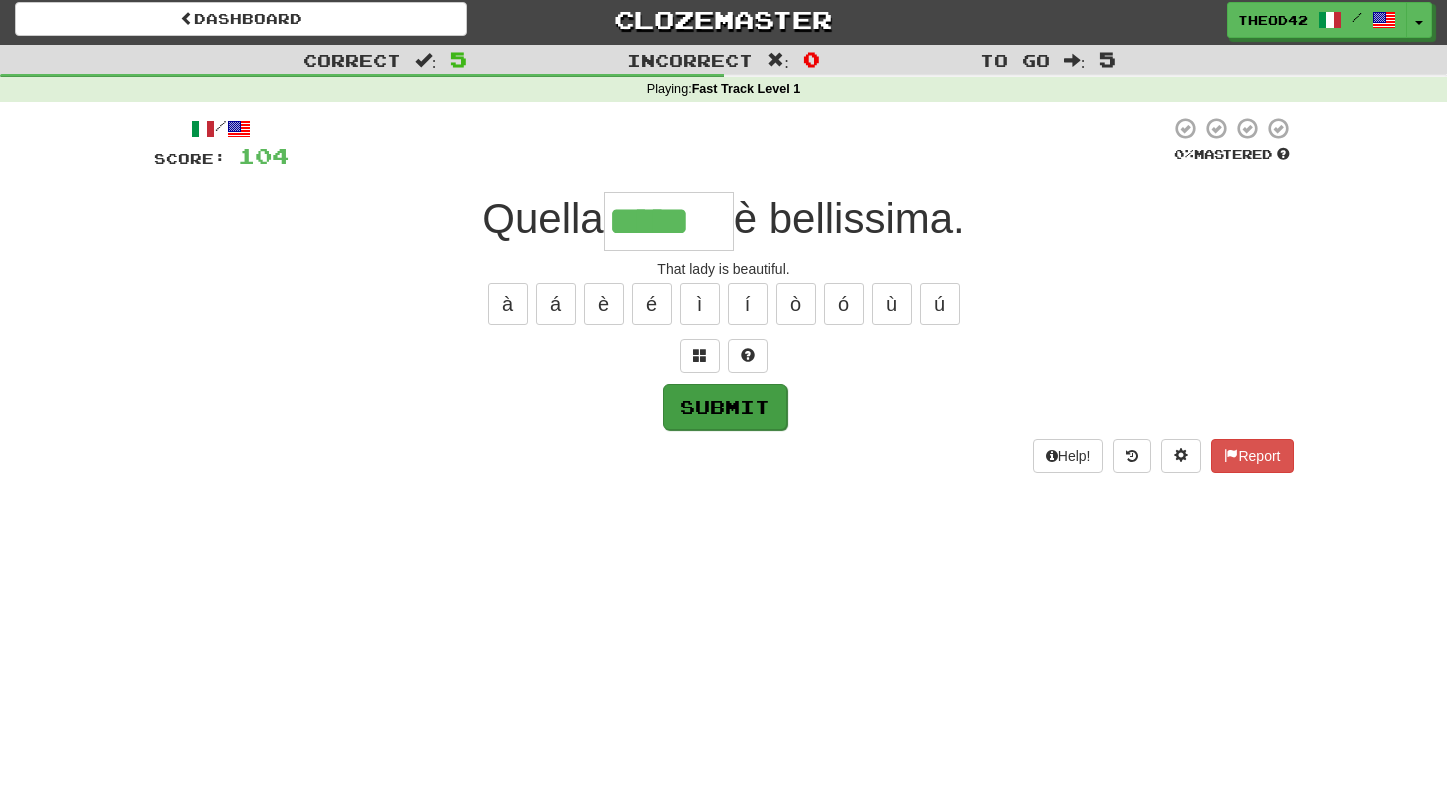 type on "*****" 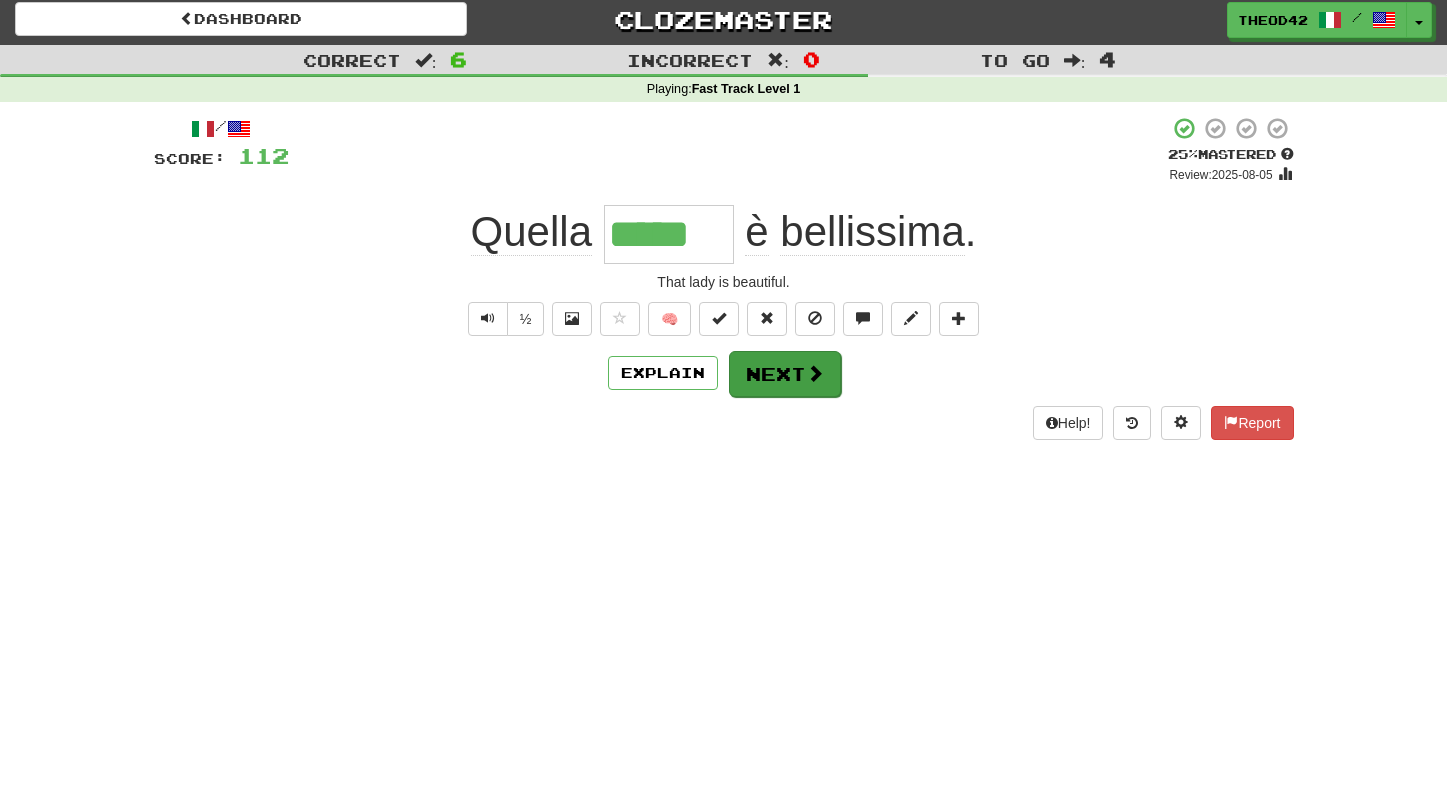 click on "Next" at bounding box center [785, 374] 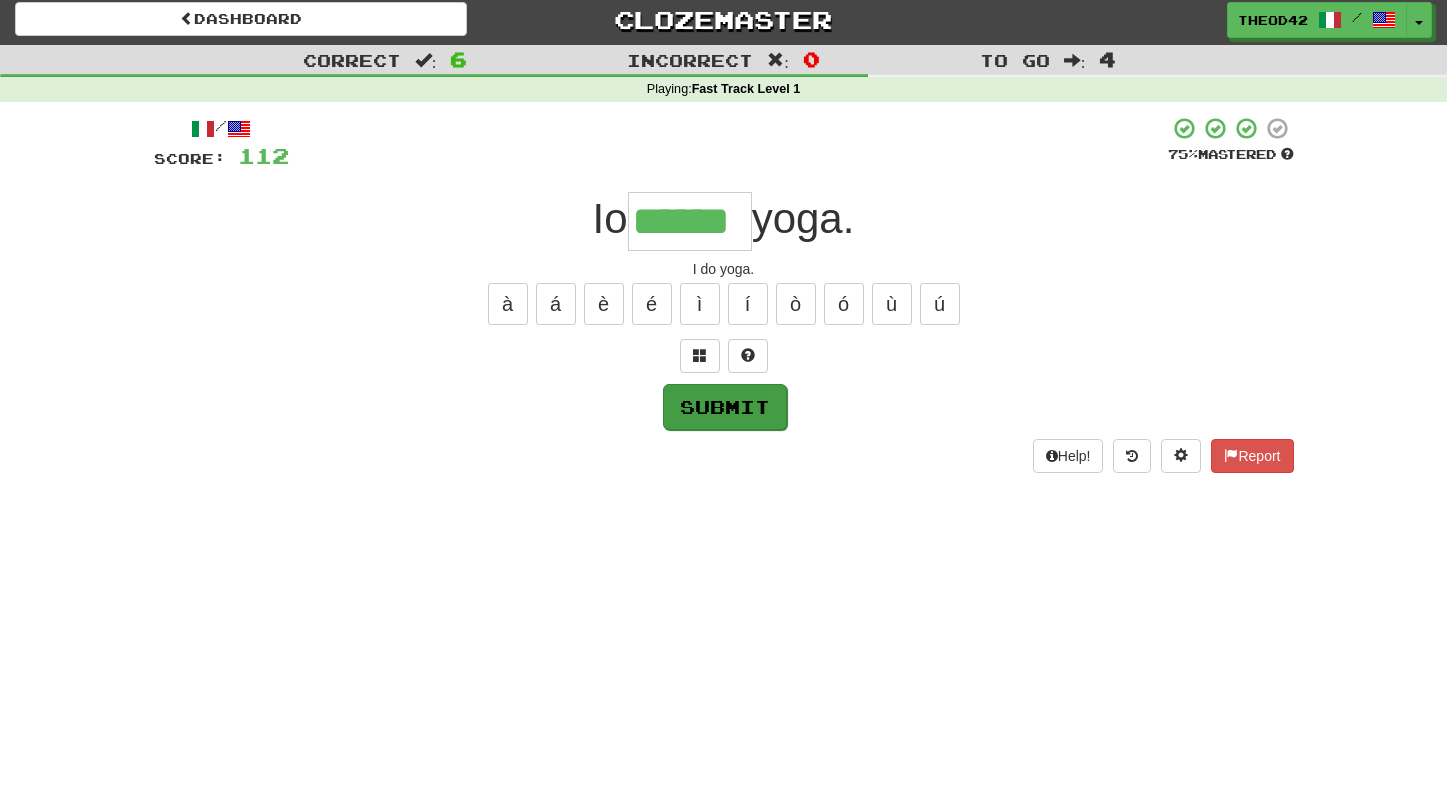type on "******" 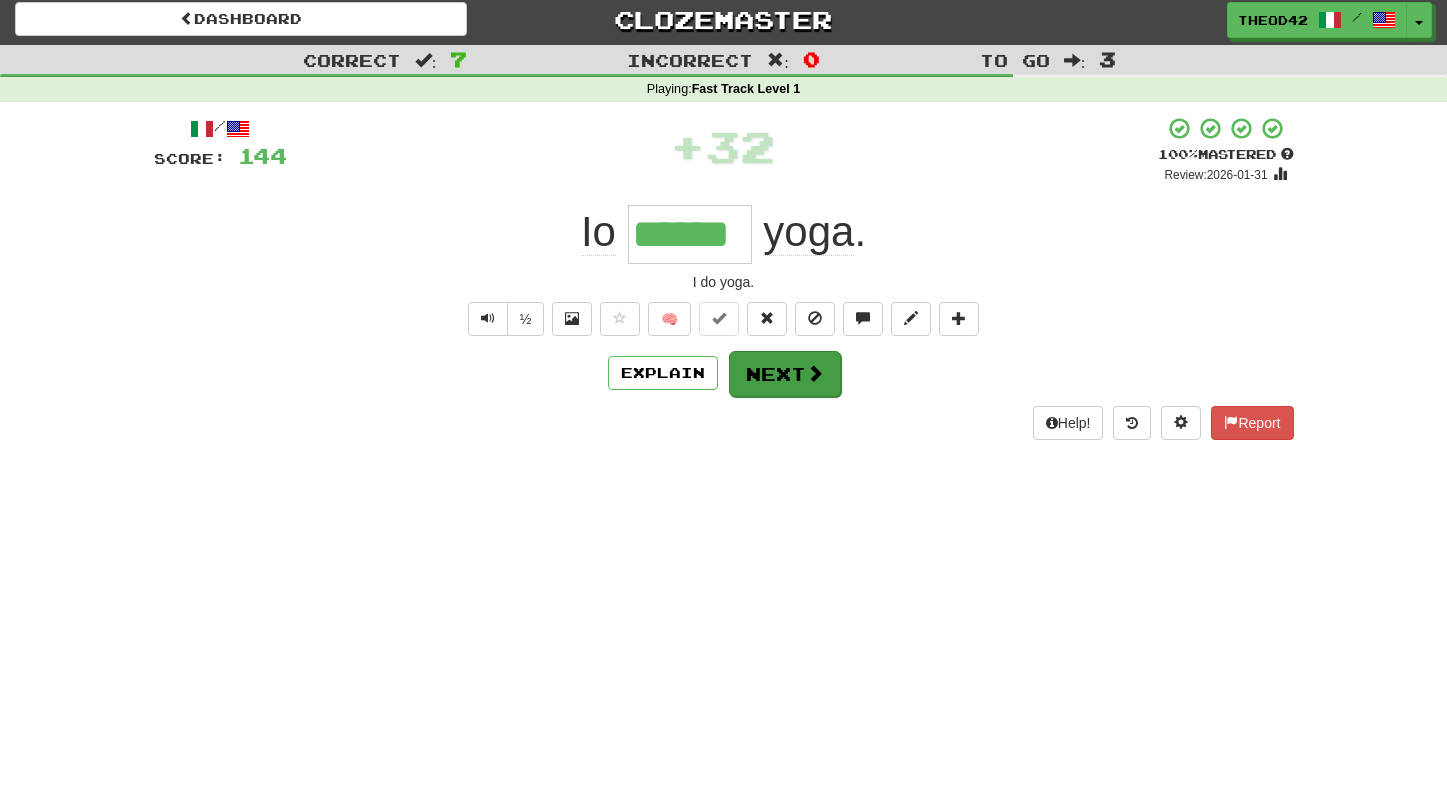 click on "Next" at bounding box center [785, 374] 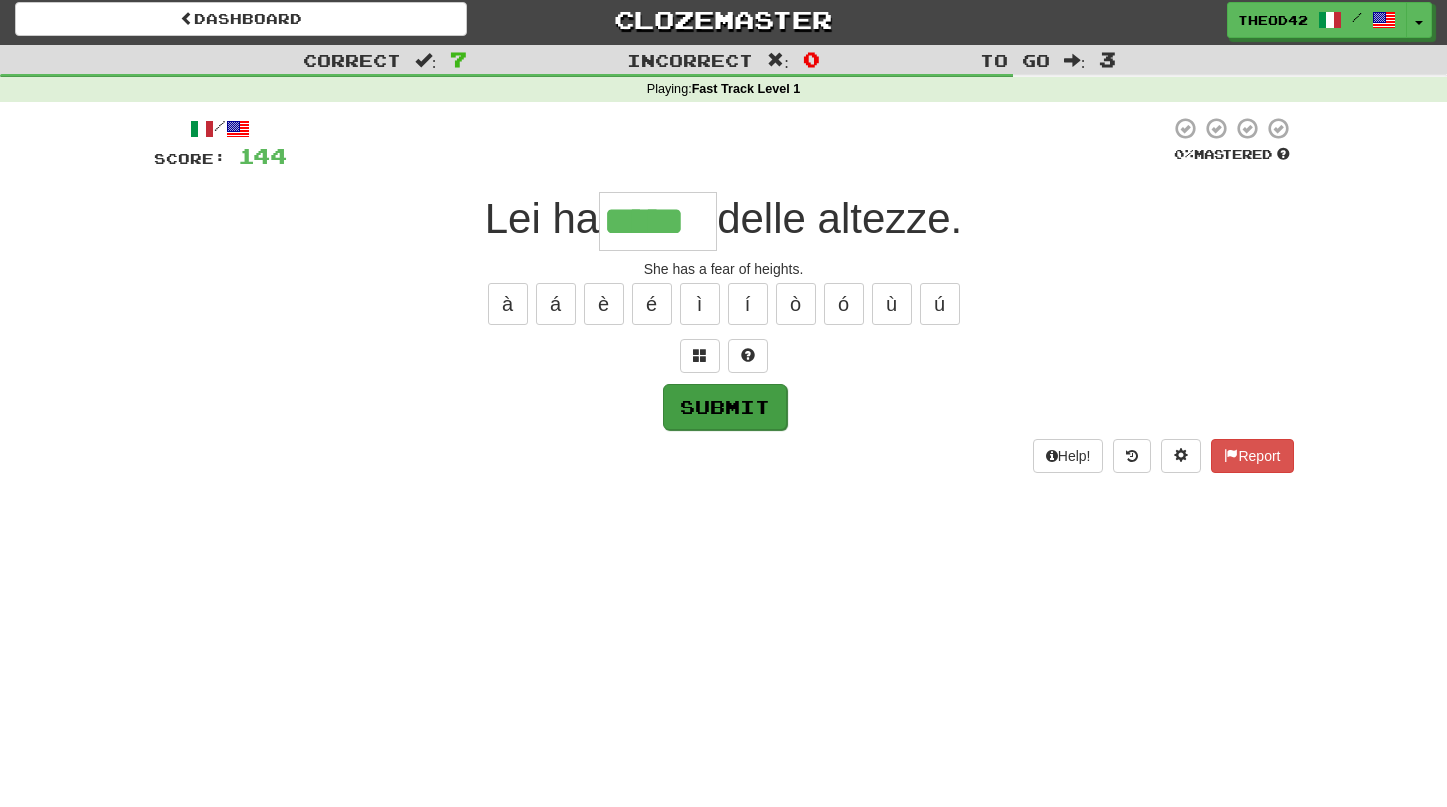 type on "*****" 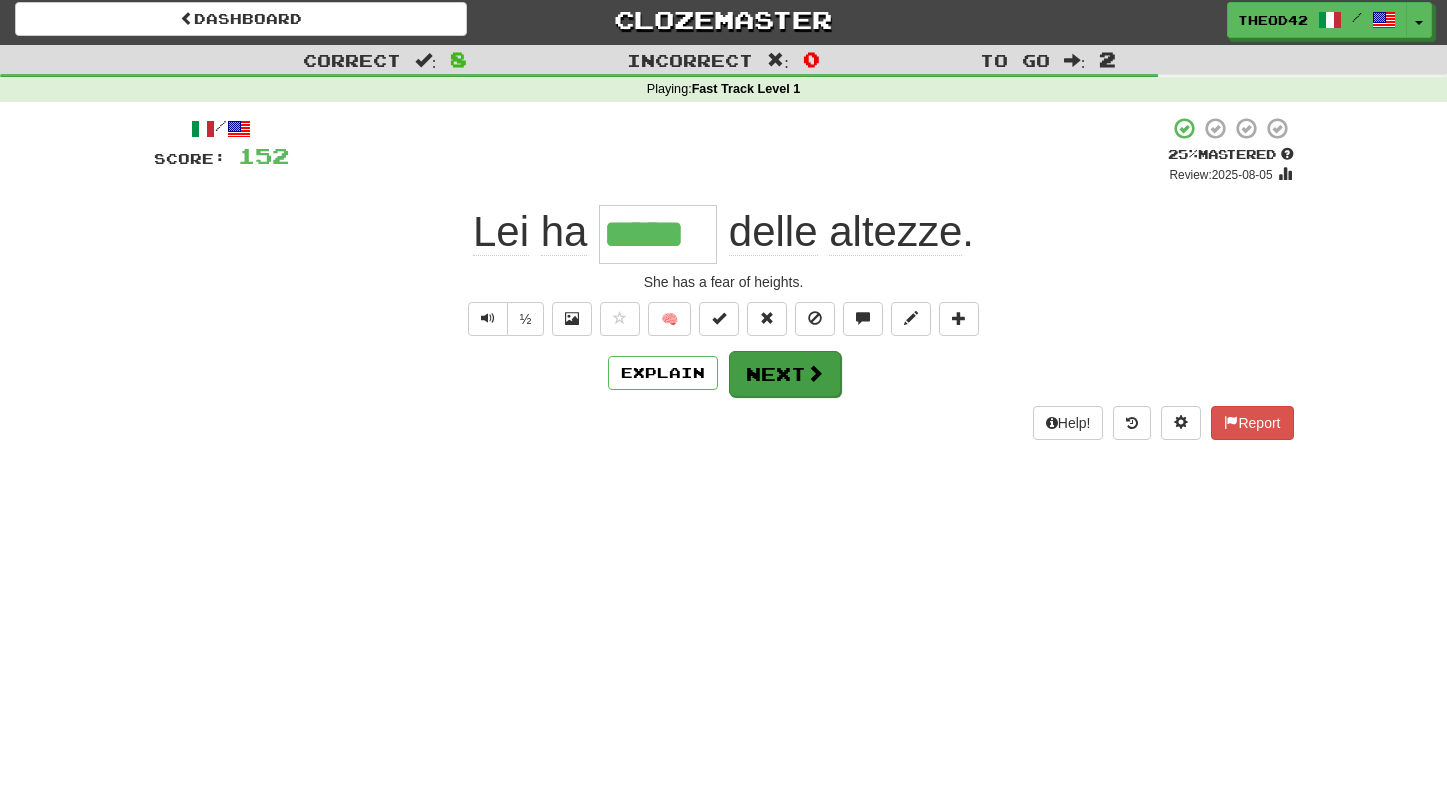click on "Next" at bounding box center (785, 374) 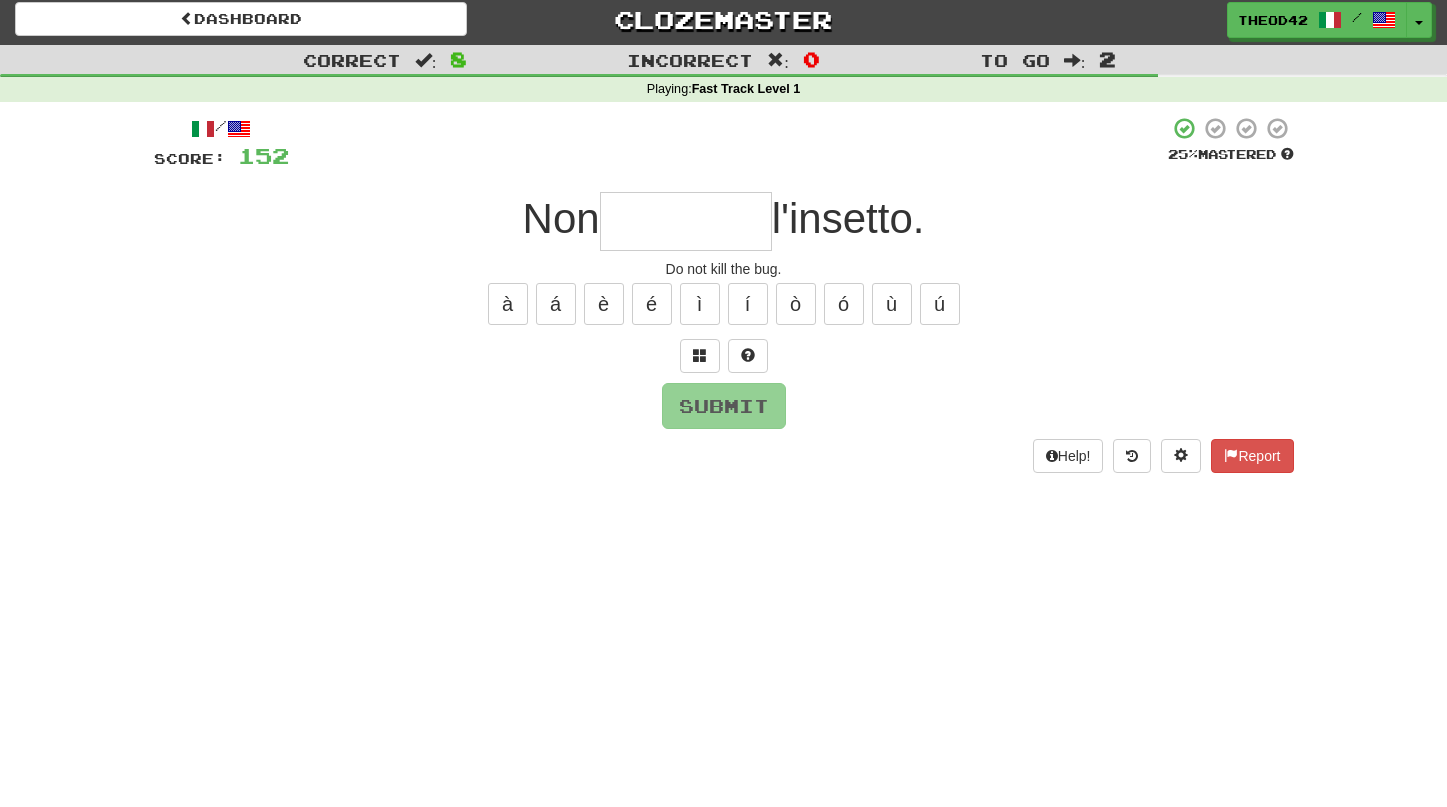 type on "*" 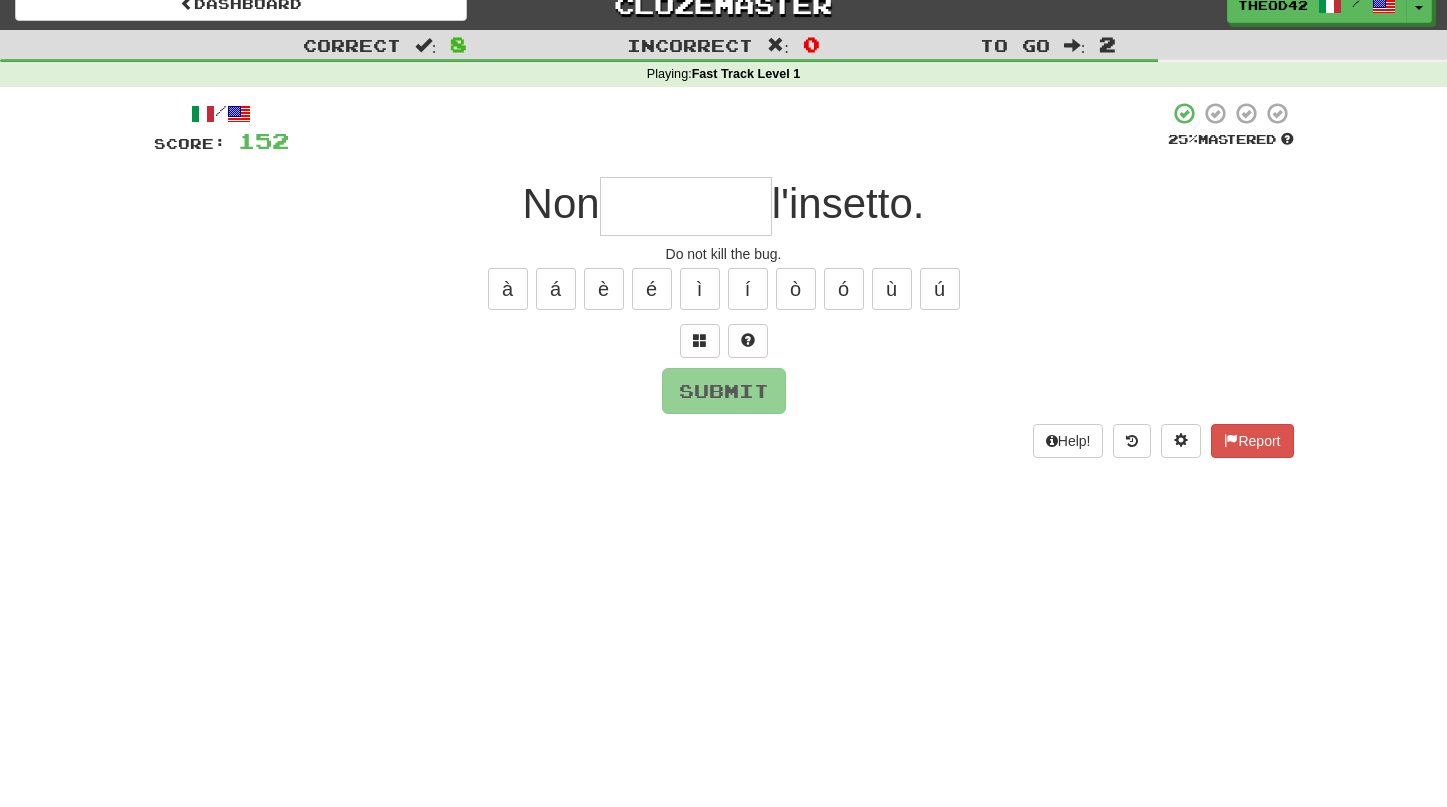 scroll, scrollTop: 23, scrollLeft: 2, axis: both 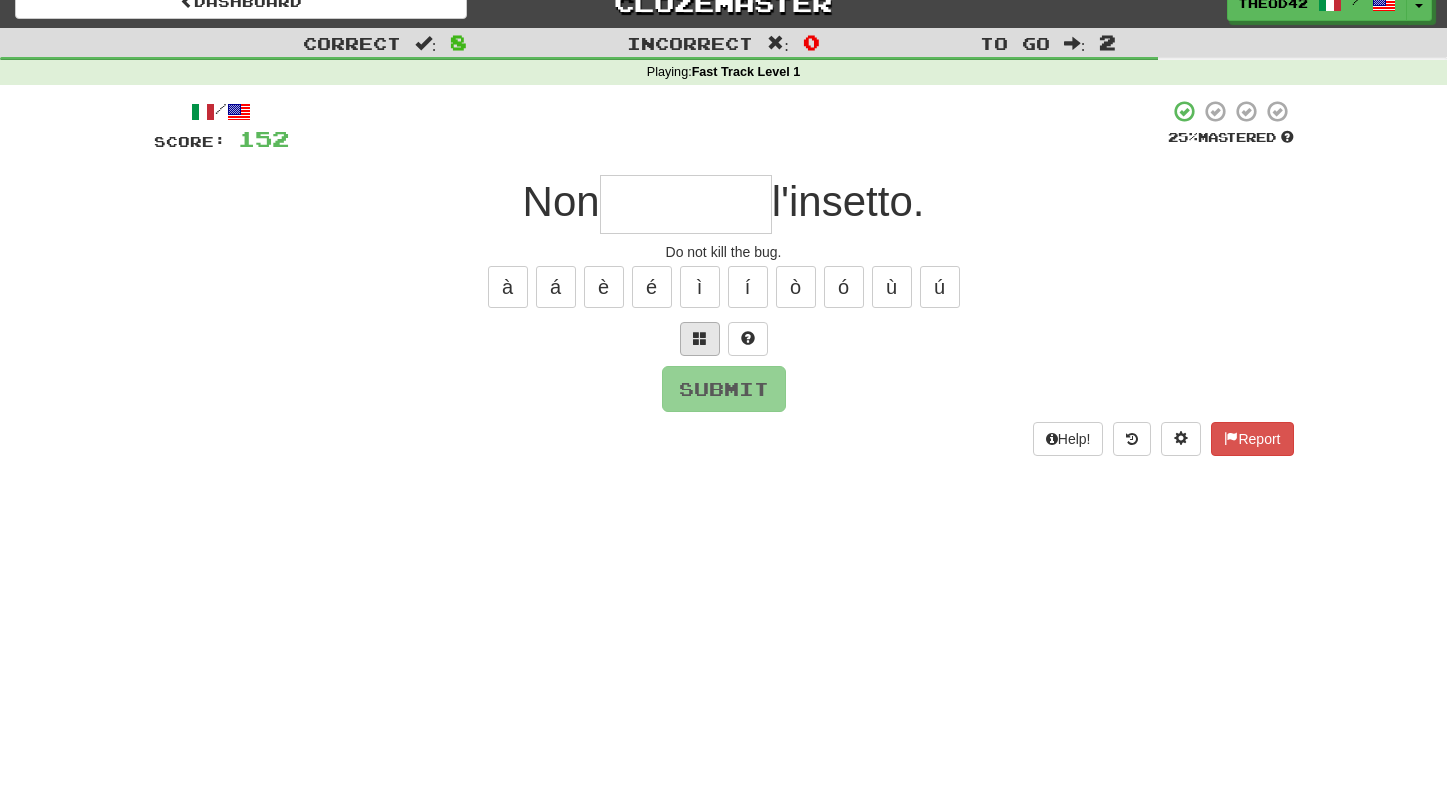 click at bounding box center [700, 338] 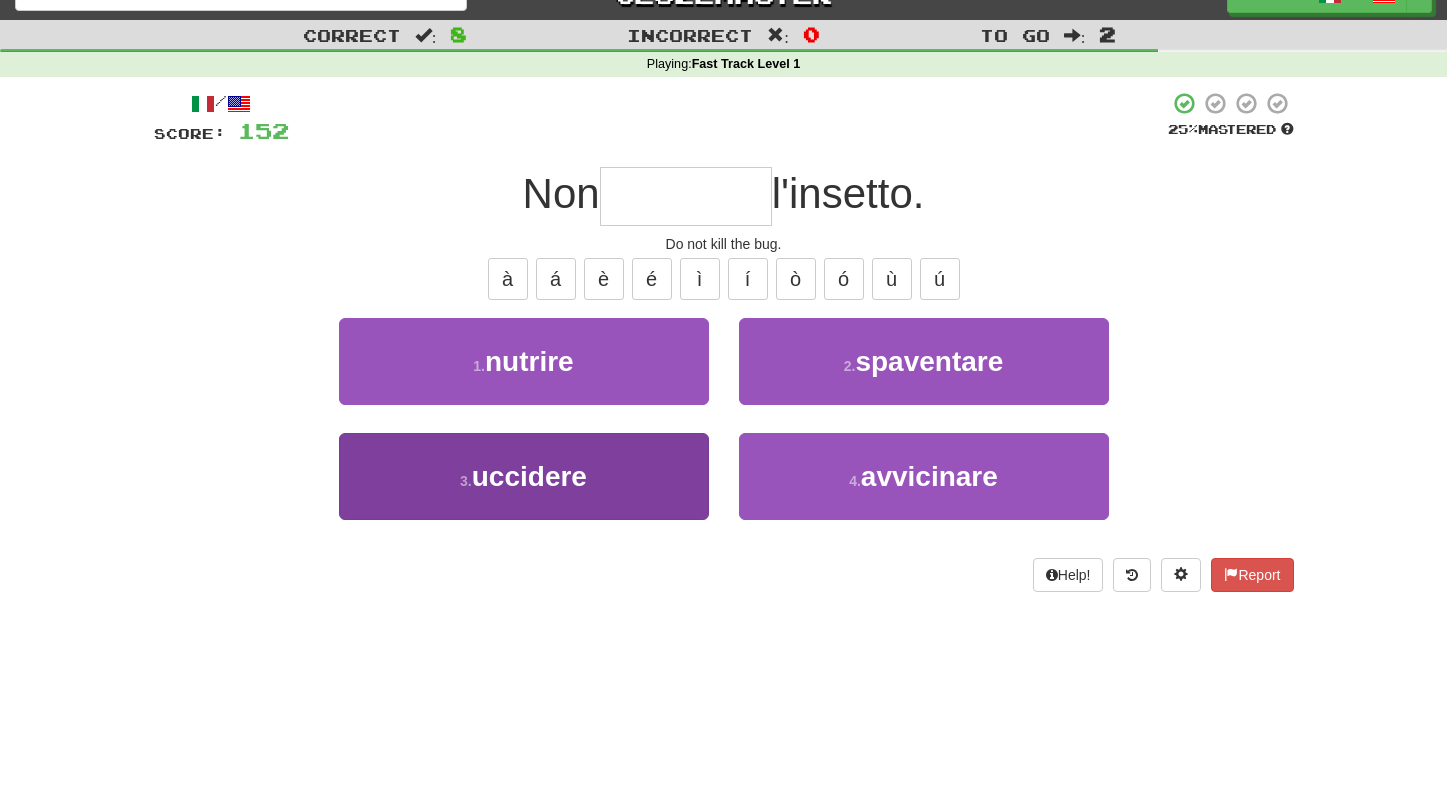 click on "uccidere" at bounding box center (529, 476) 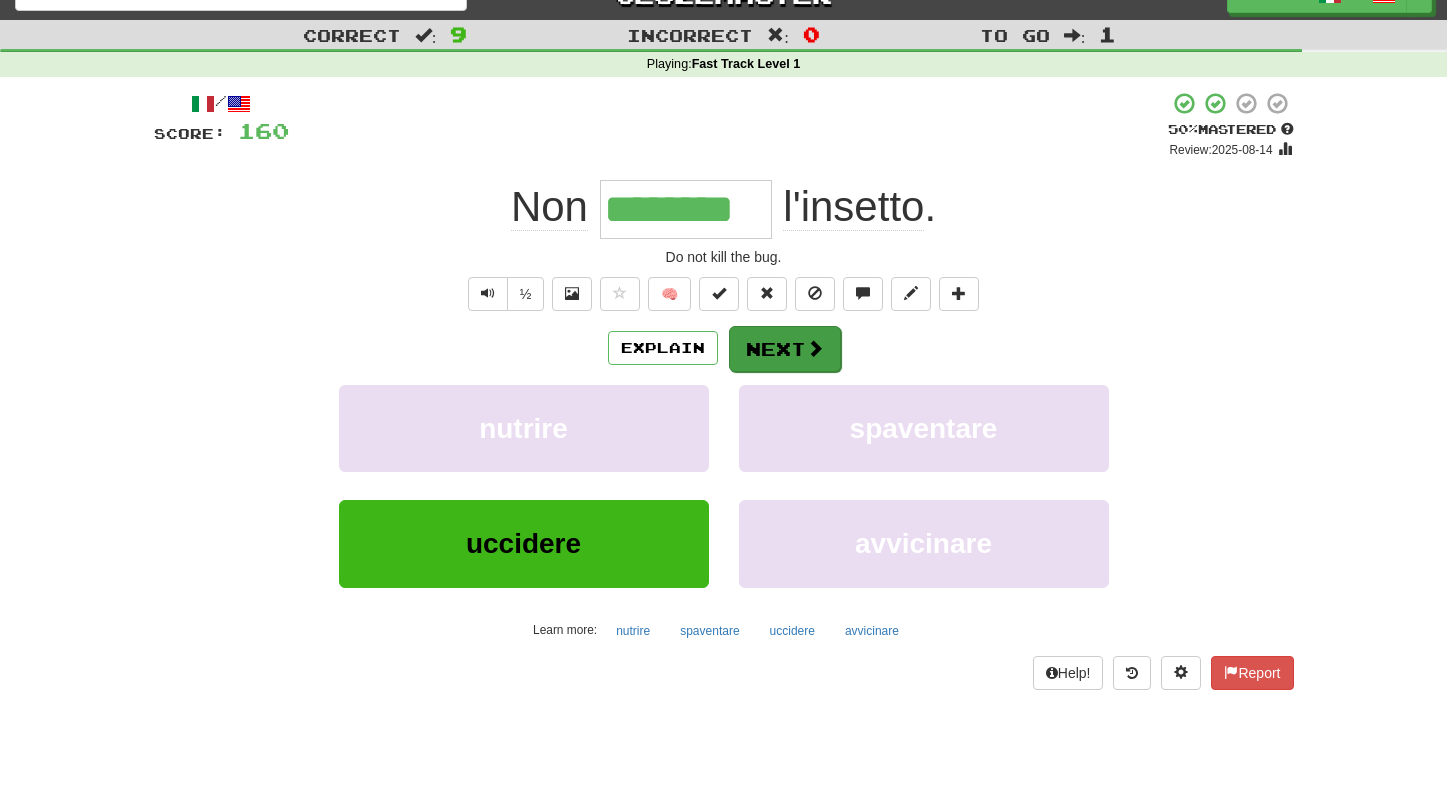 click on "Next" at bounding box center [785, 349] 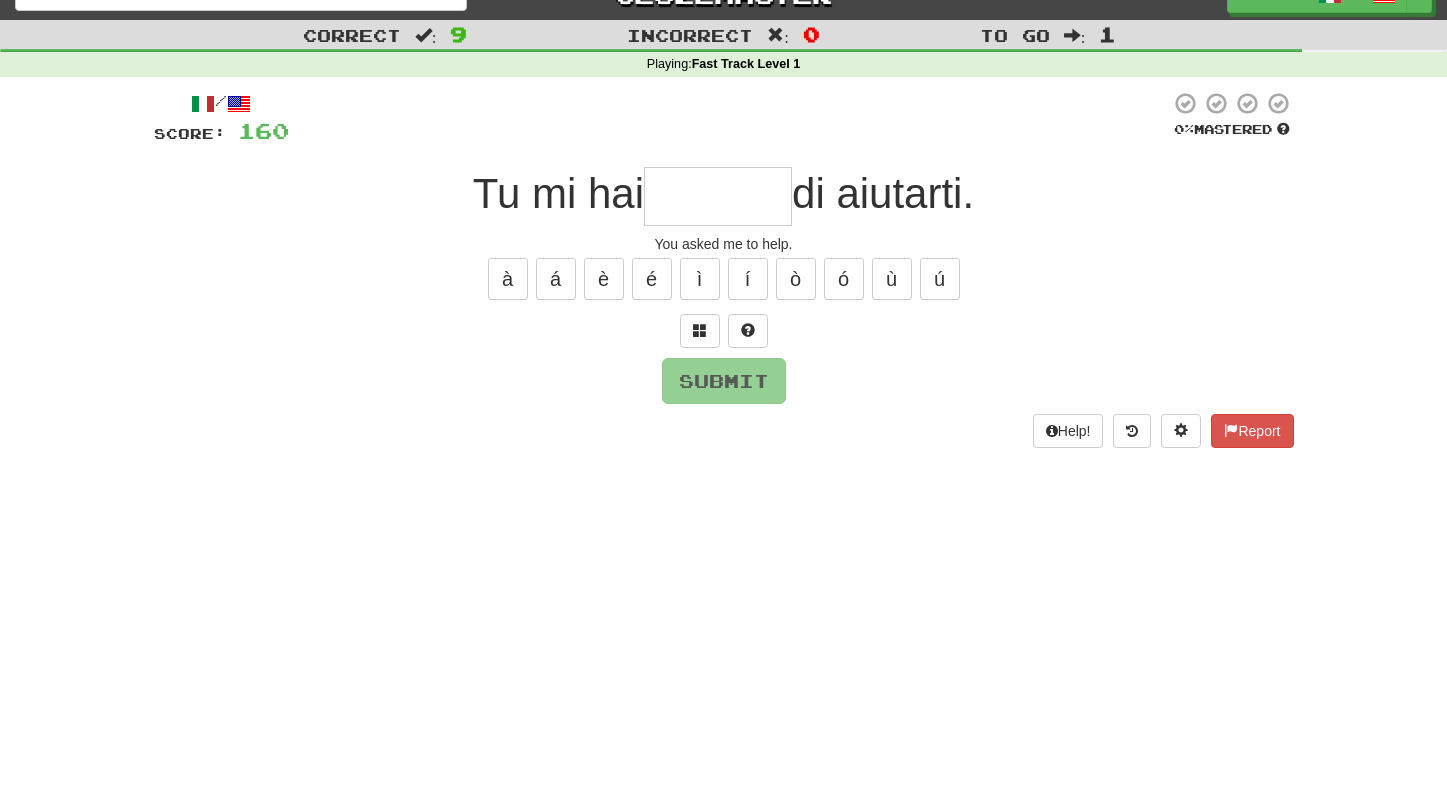 type on "*" 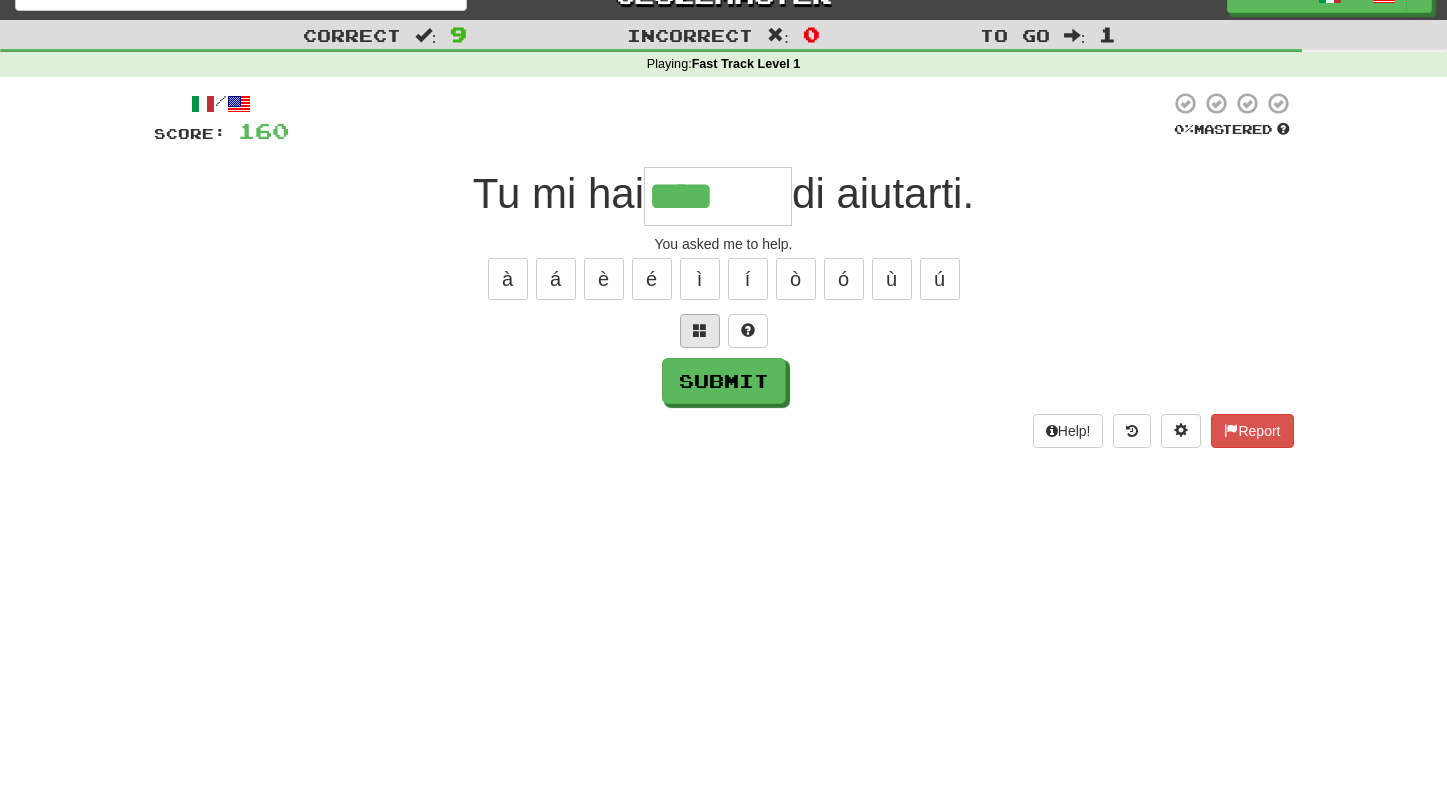 click at bounding box center (700, 330) 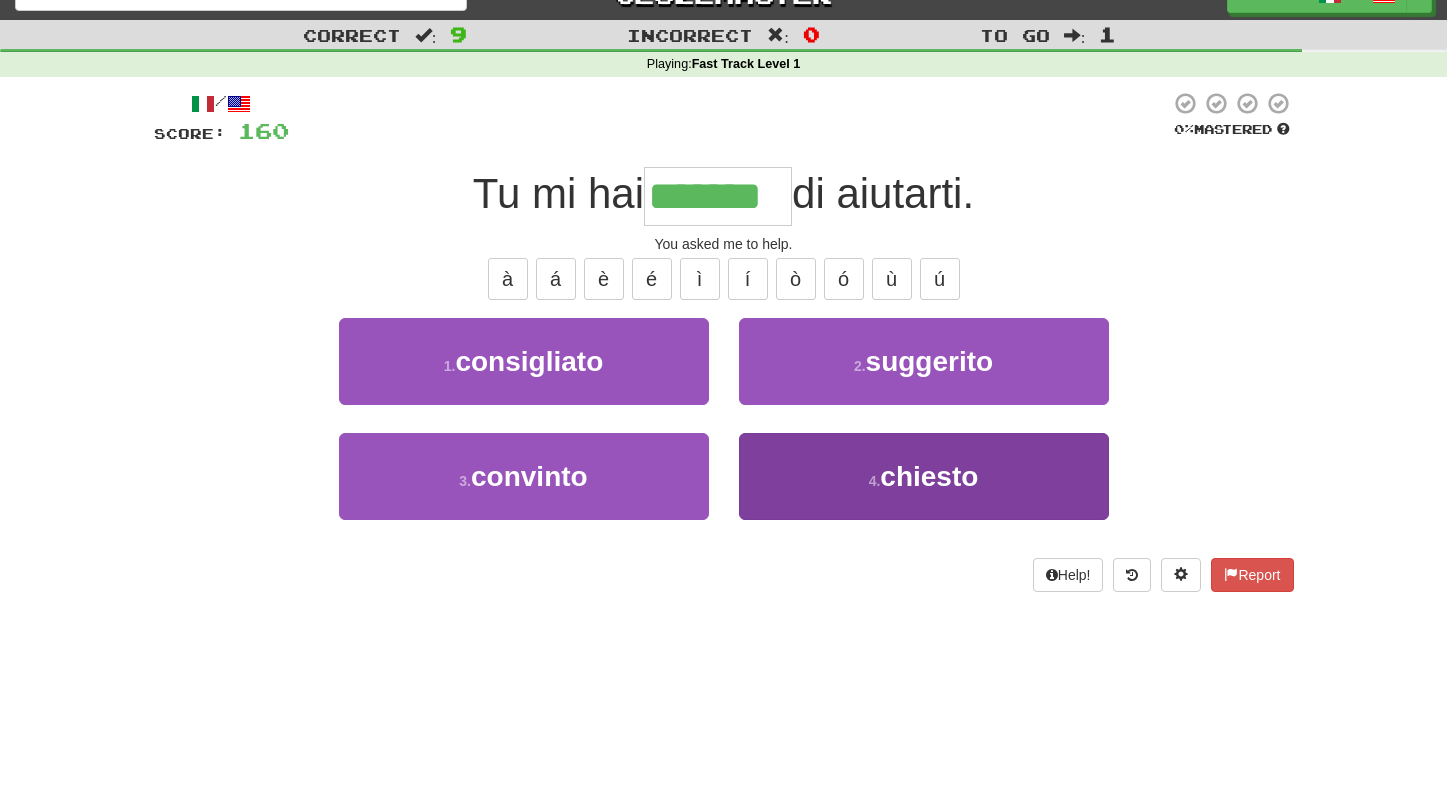 type on "*******" 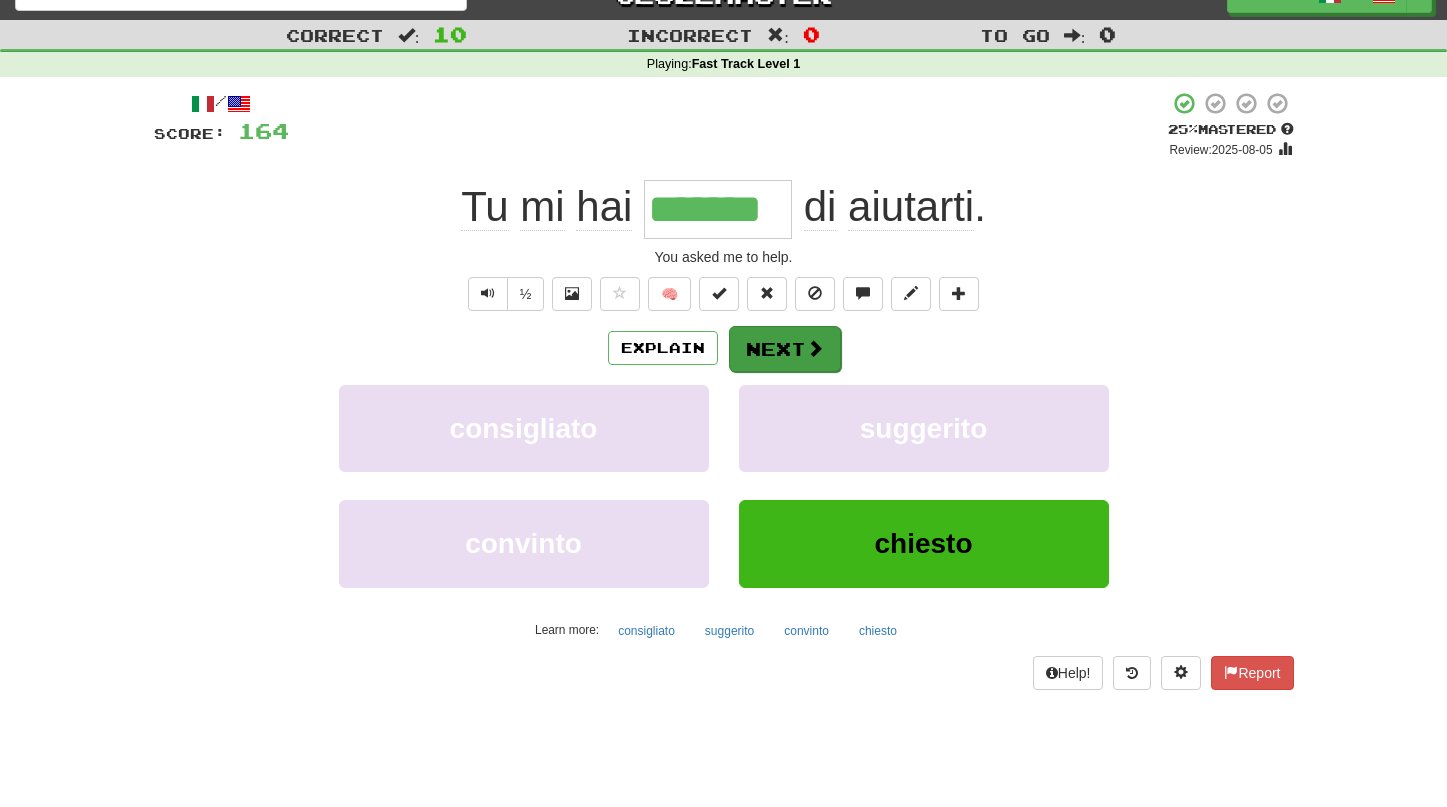 click on "Next" at bounding box center [785, 349] 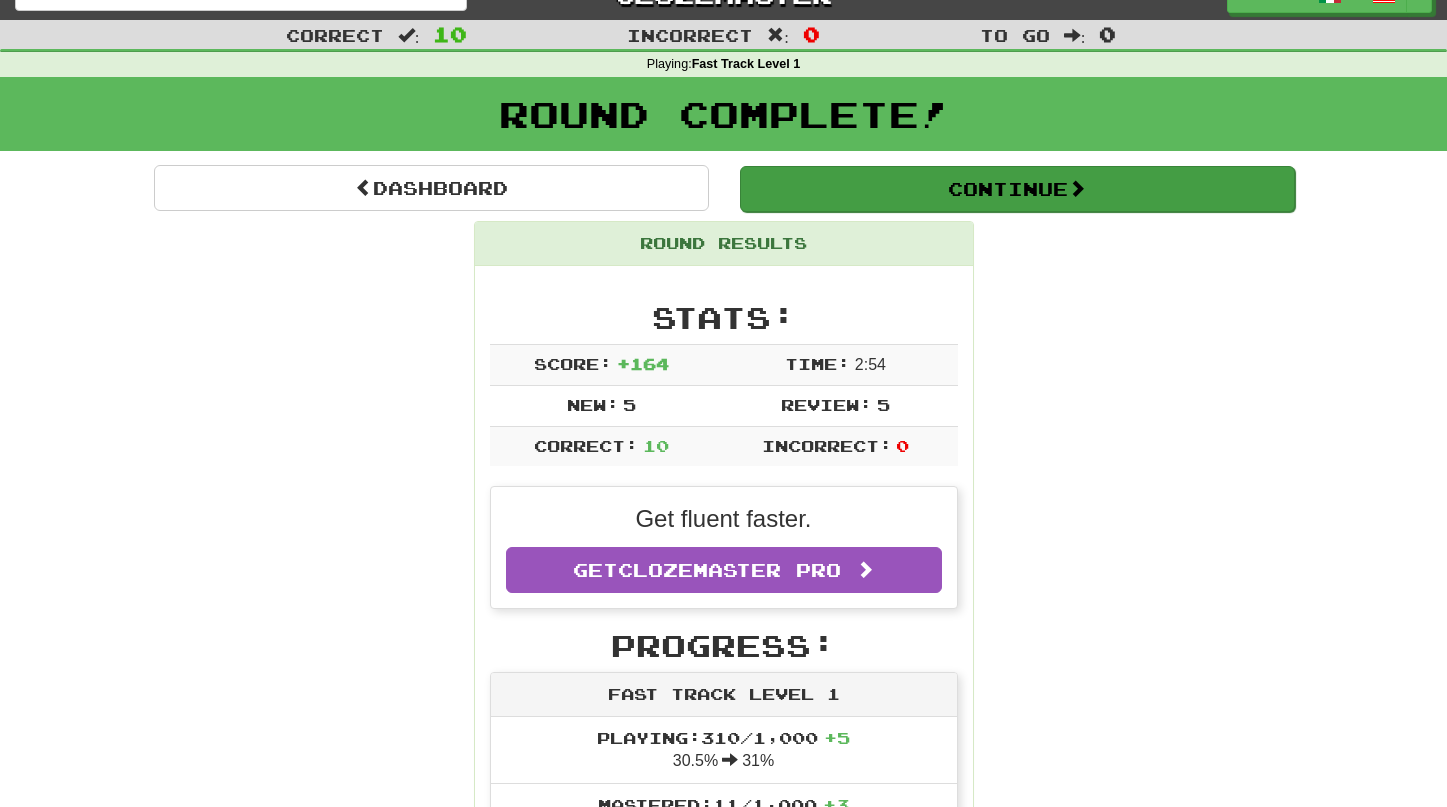 click on "Continue" at bounding box center (1017, 189) 